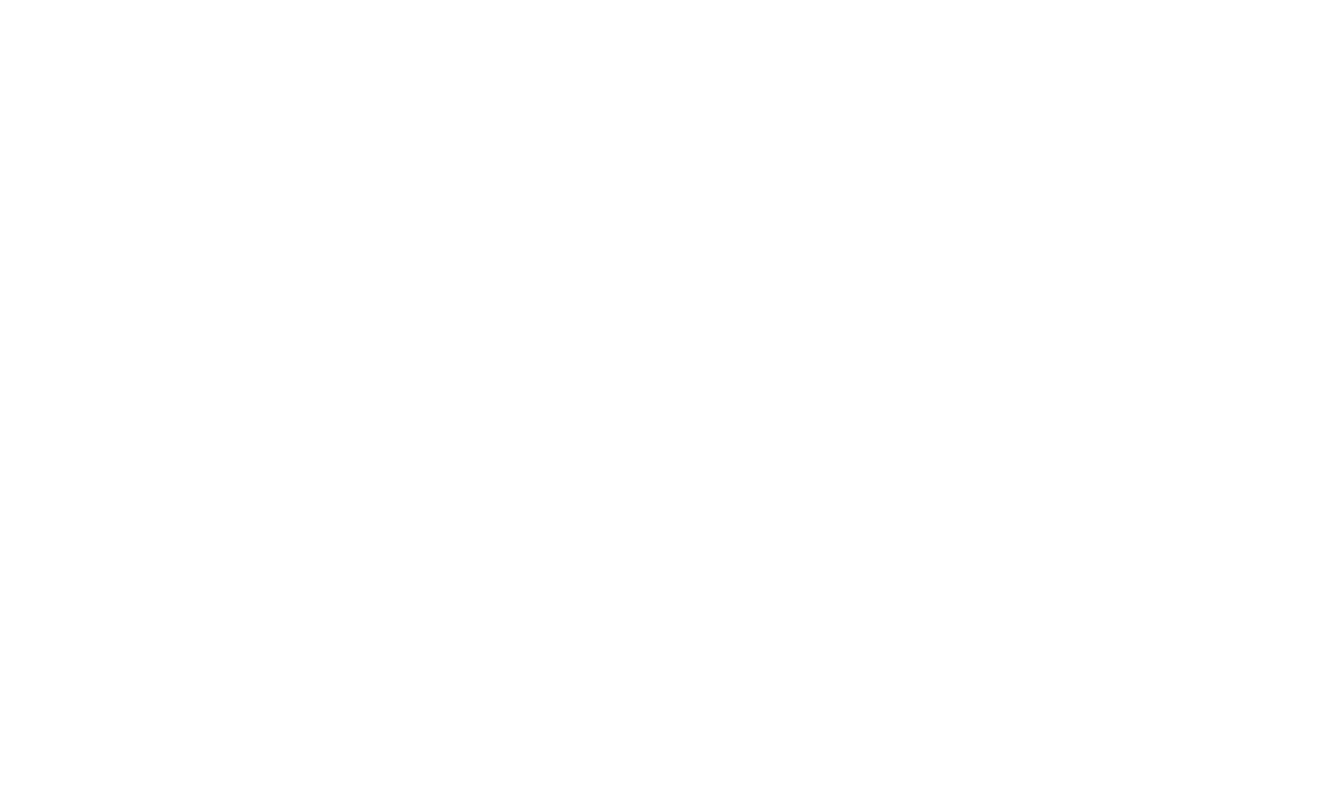 scroll, scrollTop: 0, scrollLeft: 0, axis: both 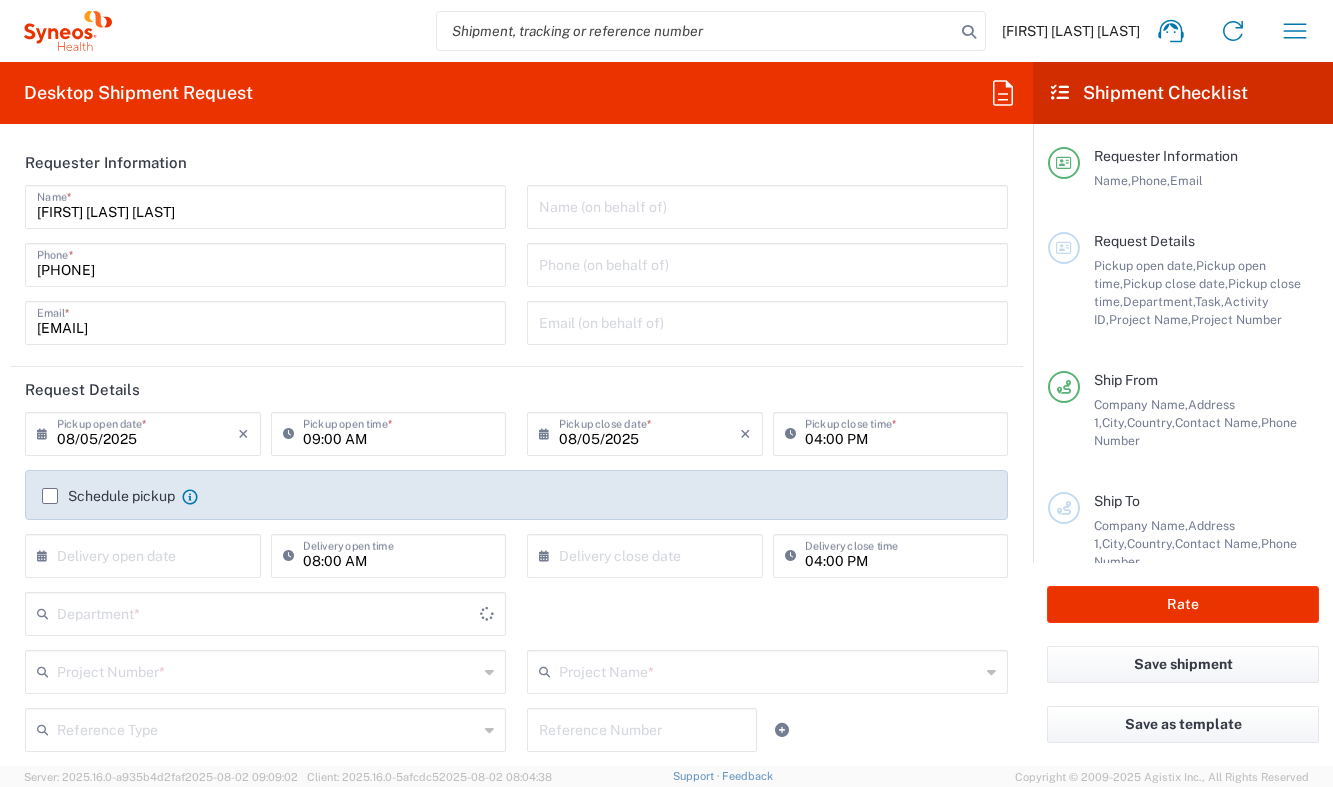type on "Comunidad de Madrid" 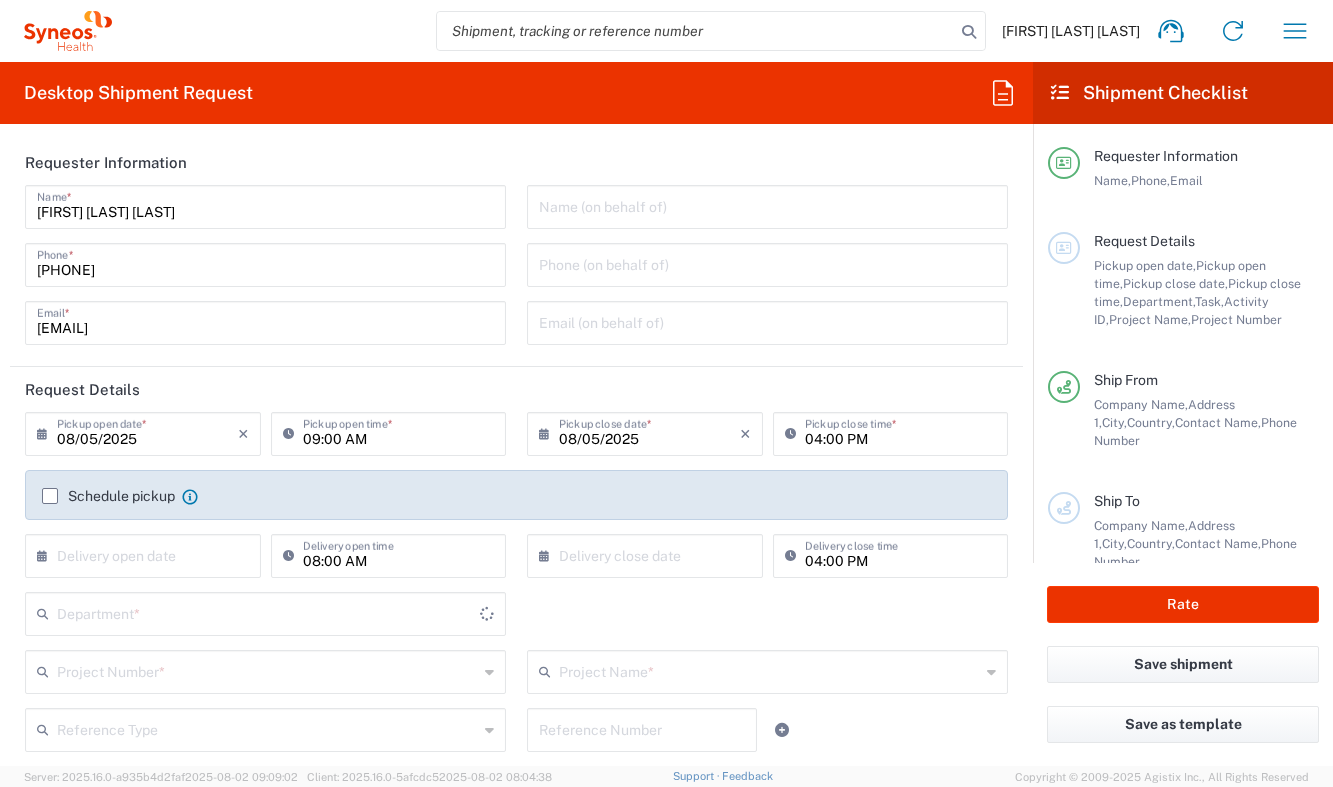type on "Spain" 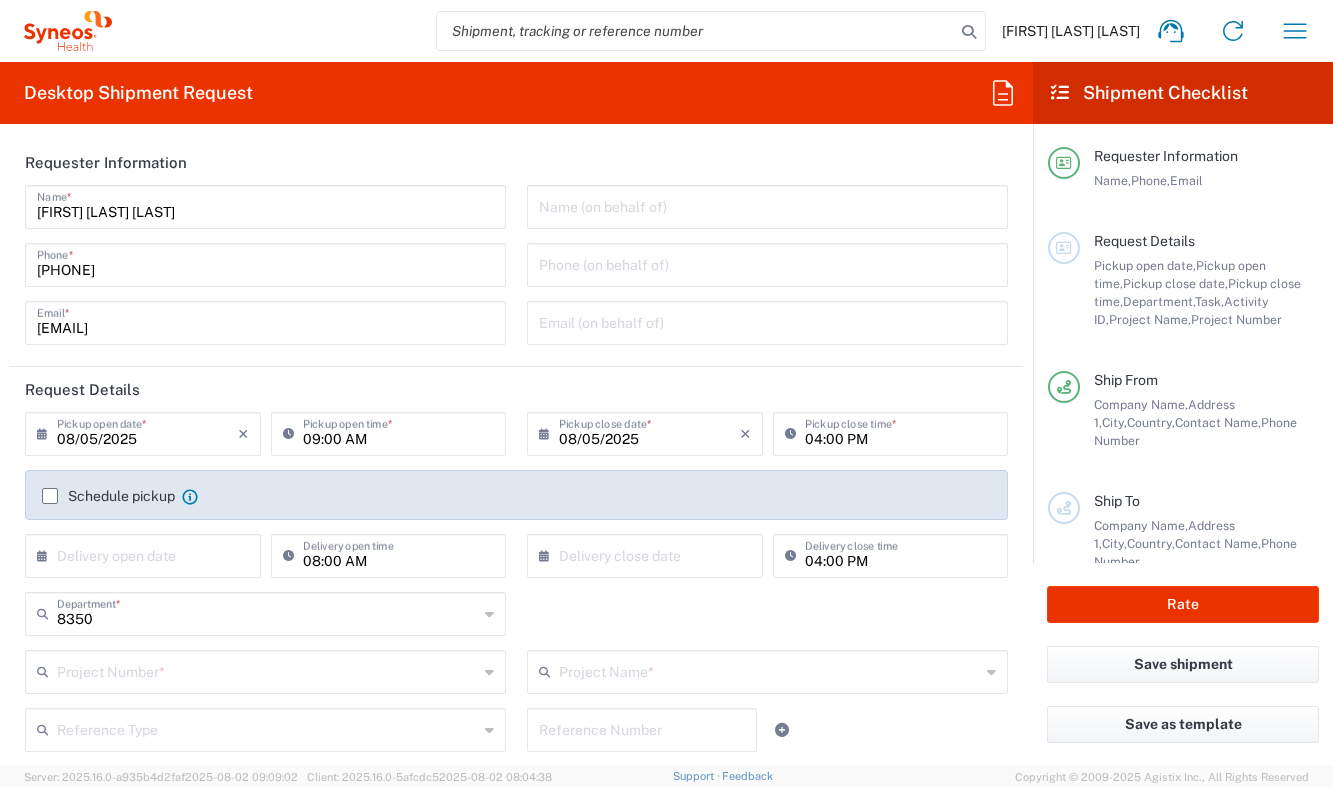 type on "Syneos Health Clinical Spain" 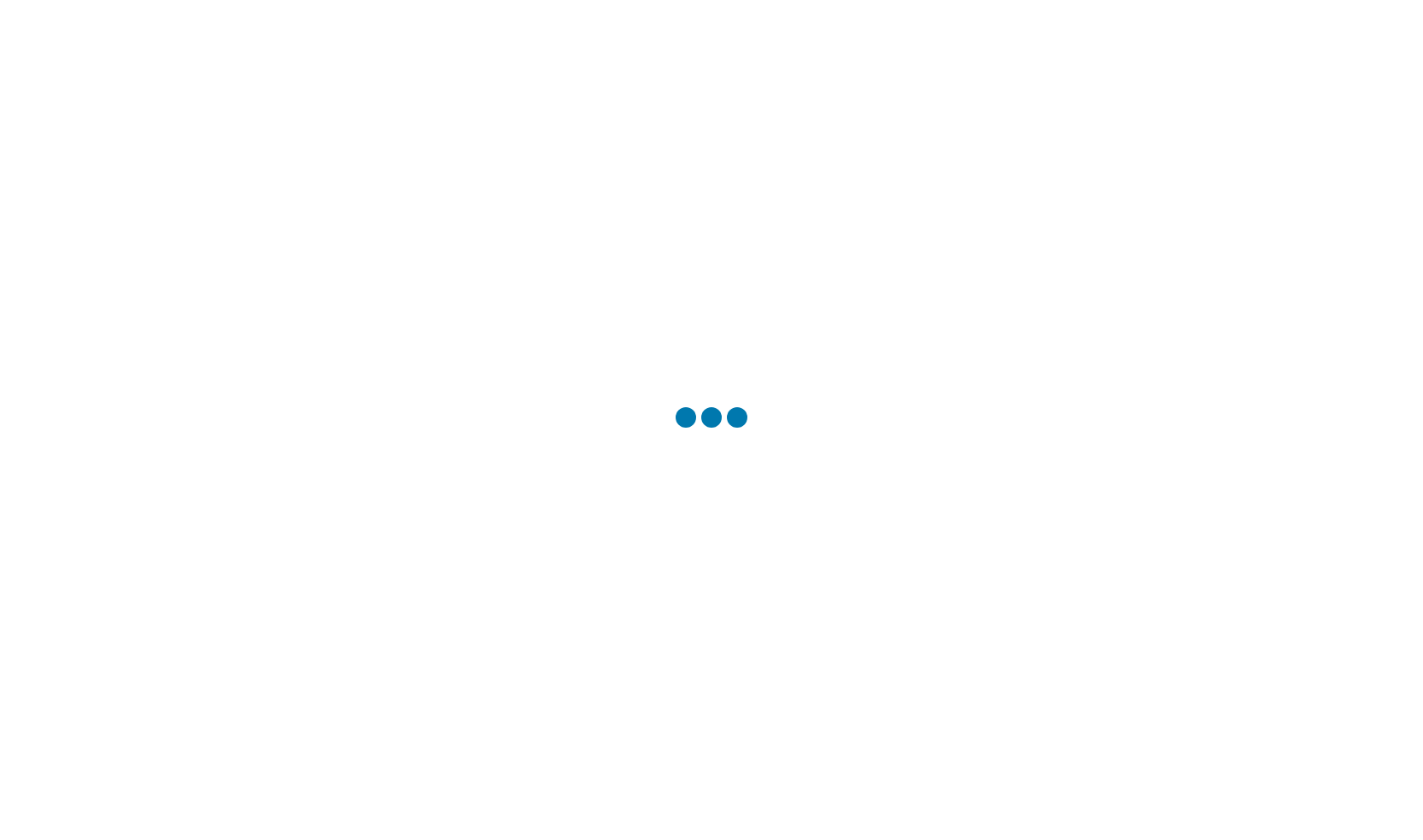 scroll, scrollTop: 0, scrollLeft: 0, axis: both 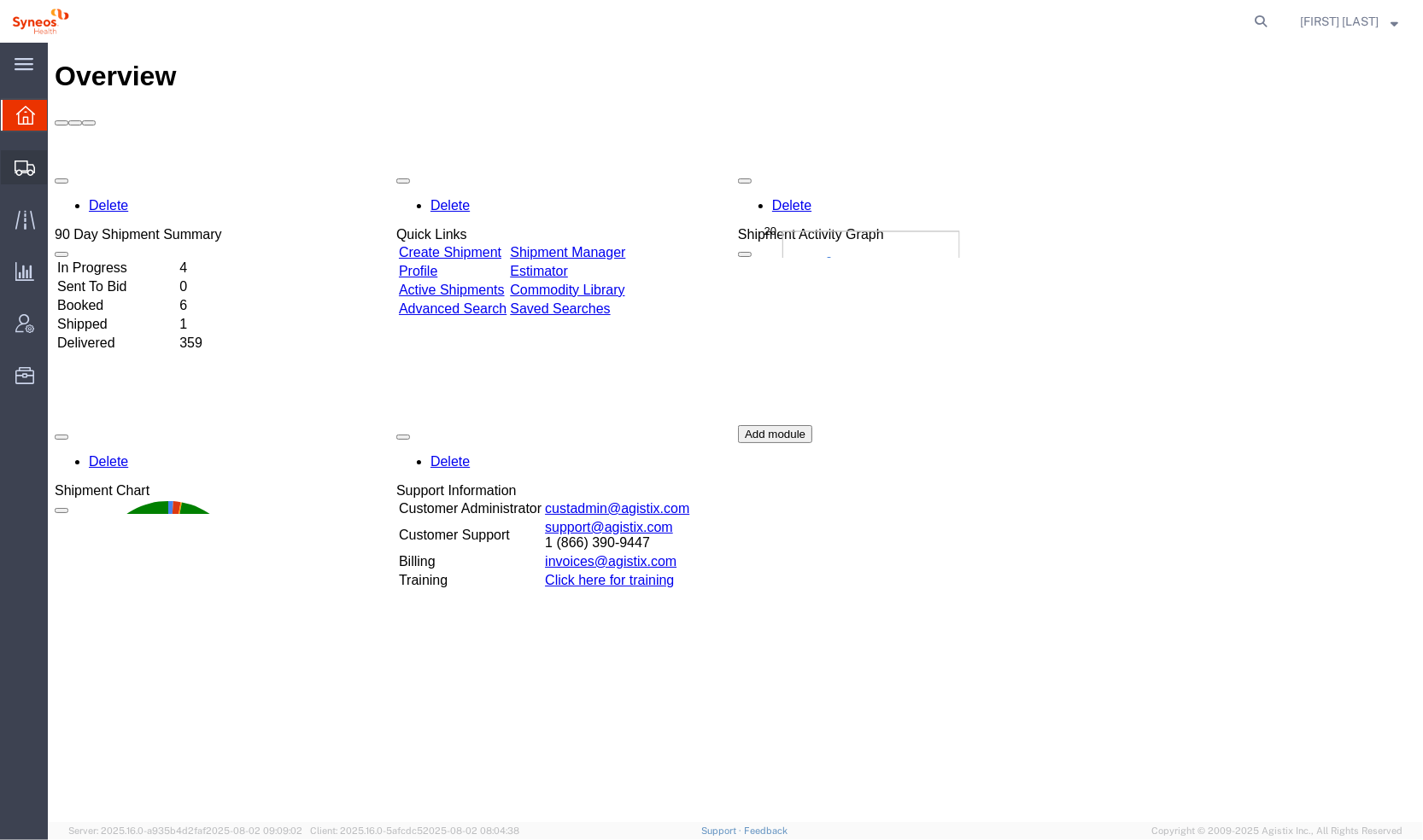 click 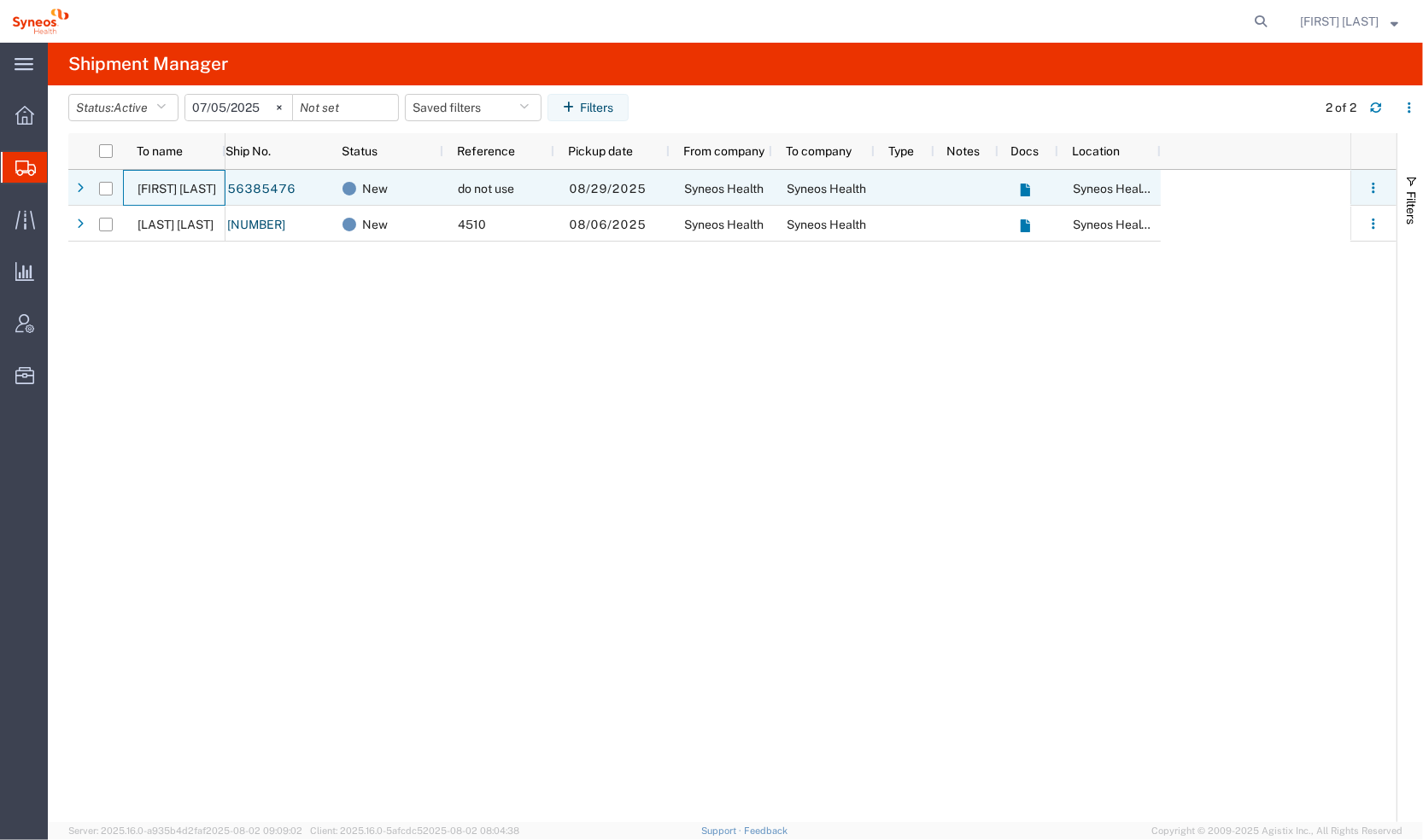 click on "[FIRST] [LAST]" 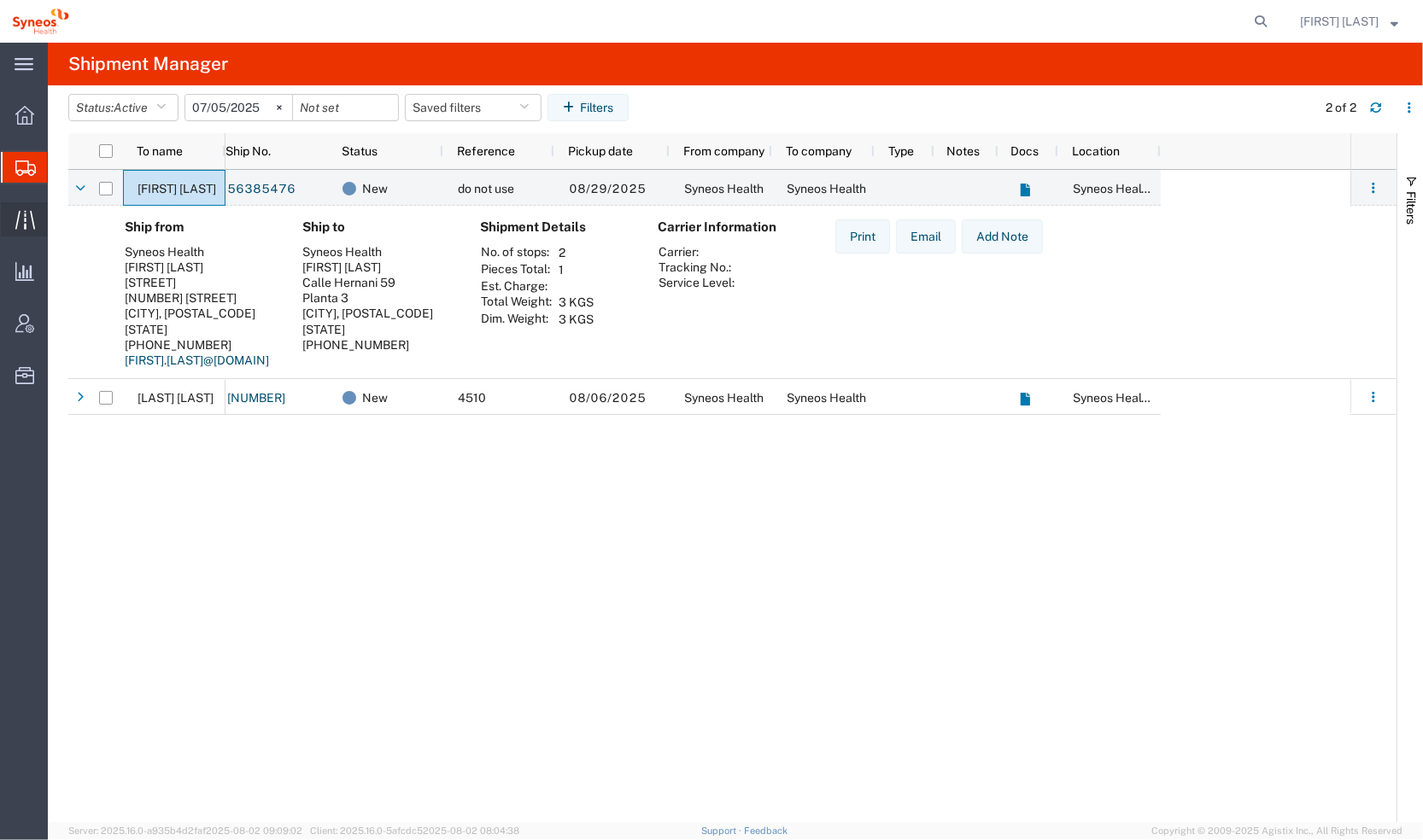 click 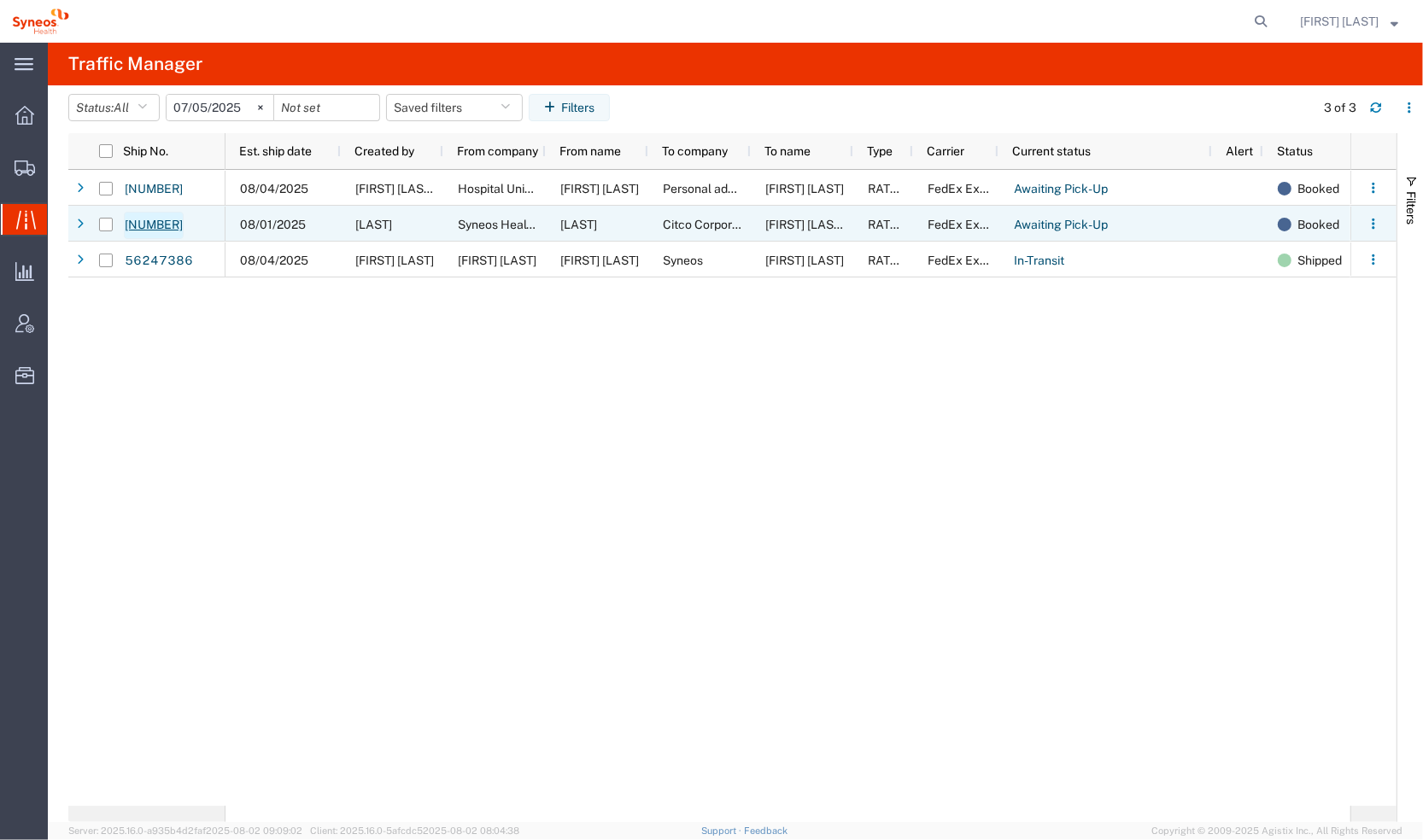 click on "56356755" 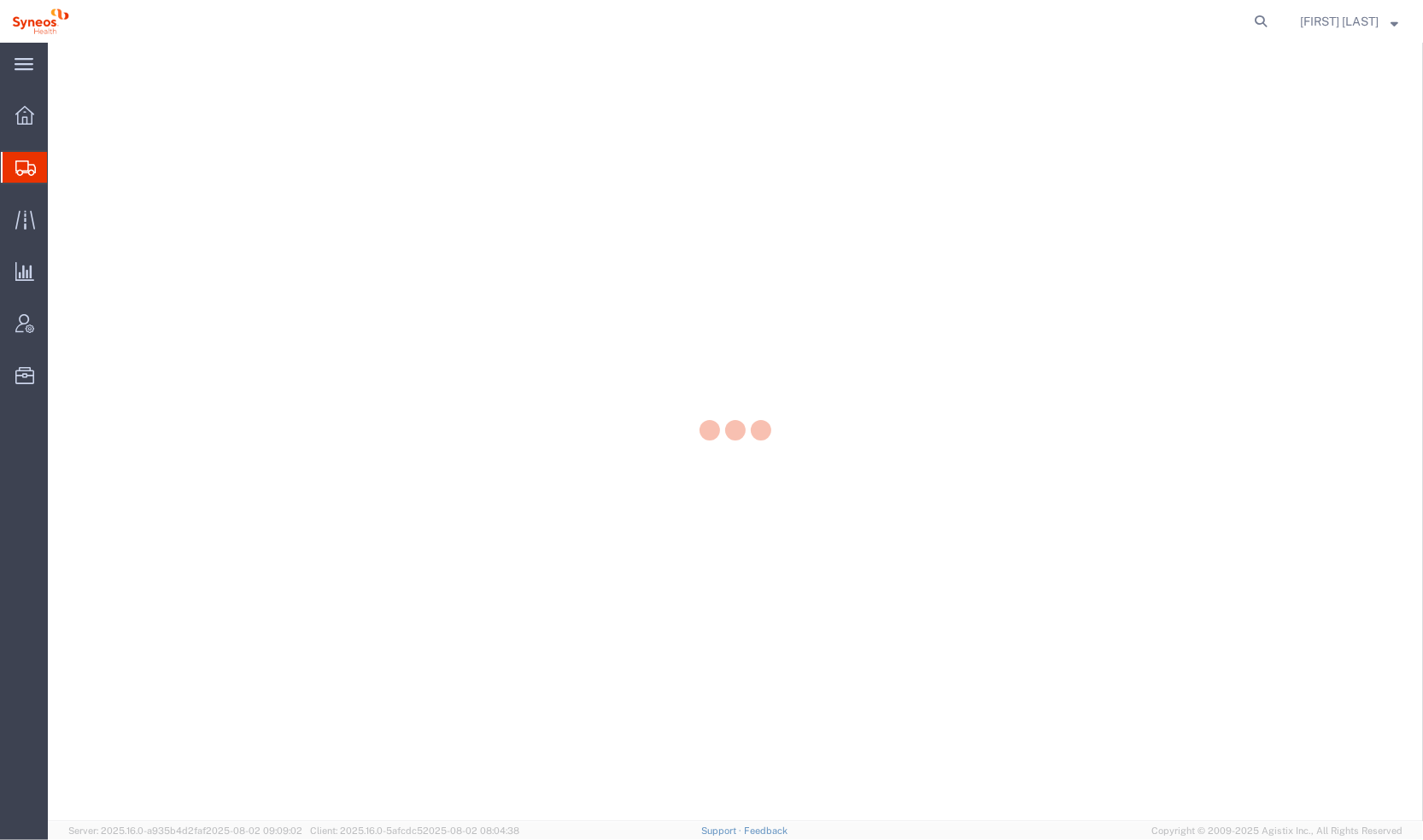 scroll, scrollTop: 0, scrollLeft: 0, axis: both 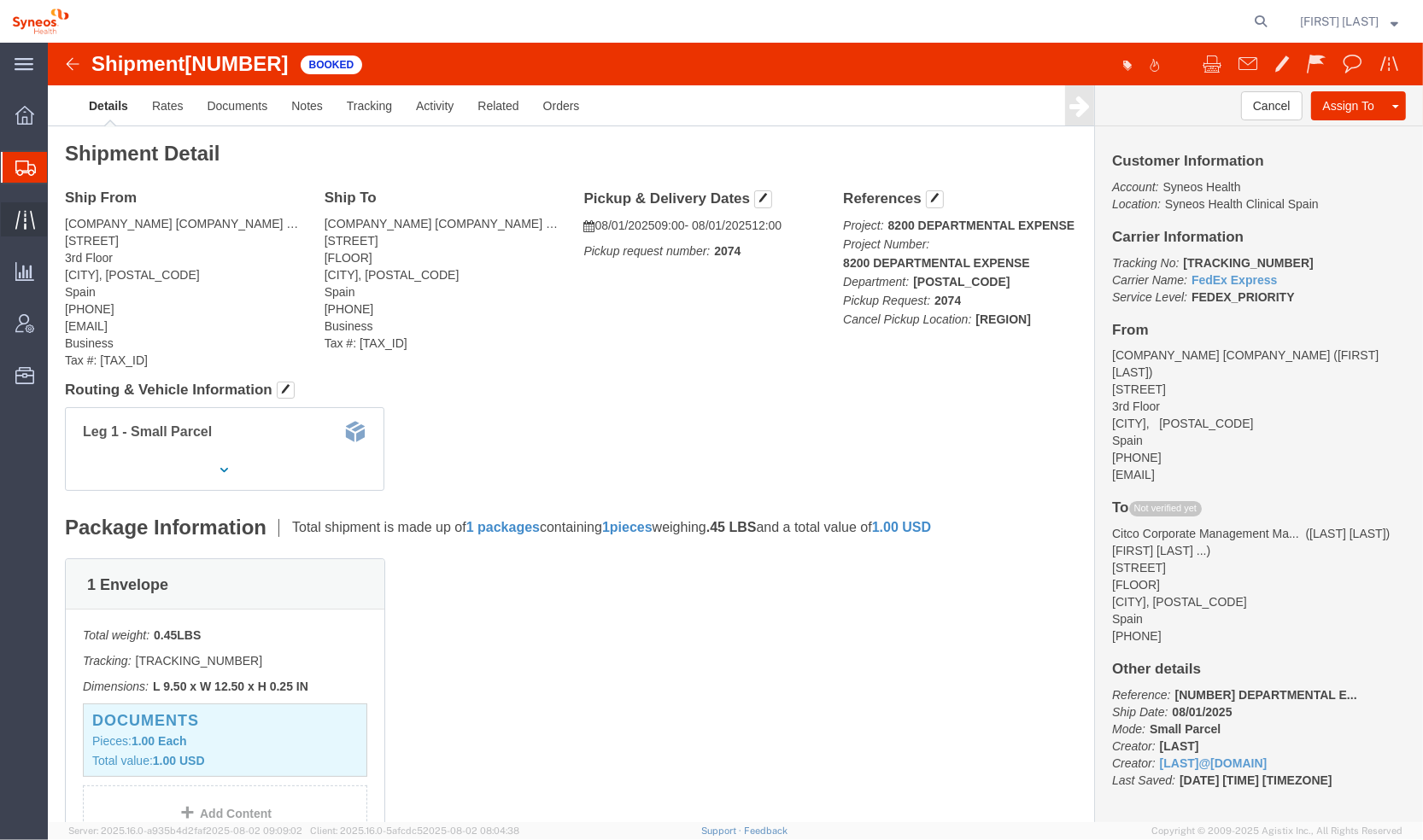 click 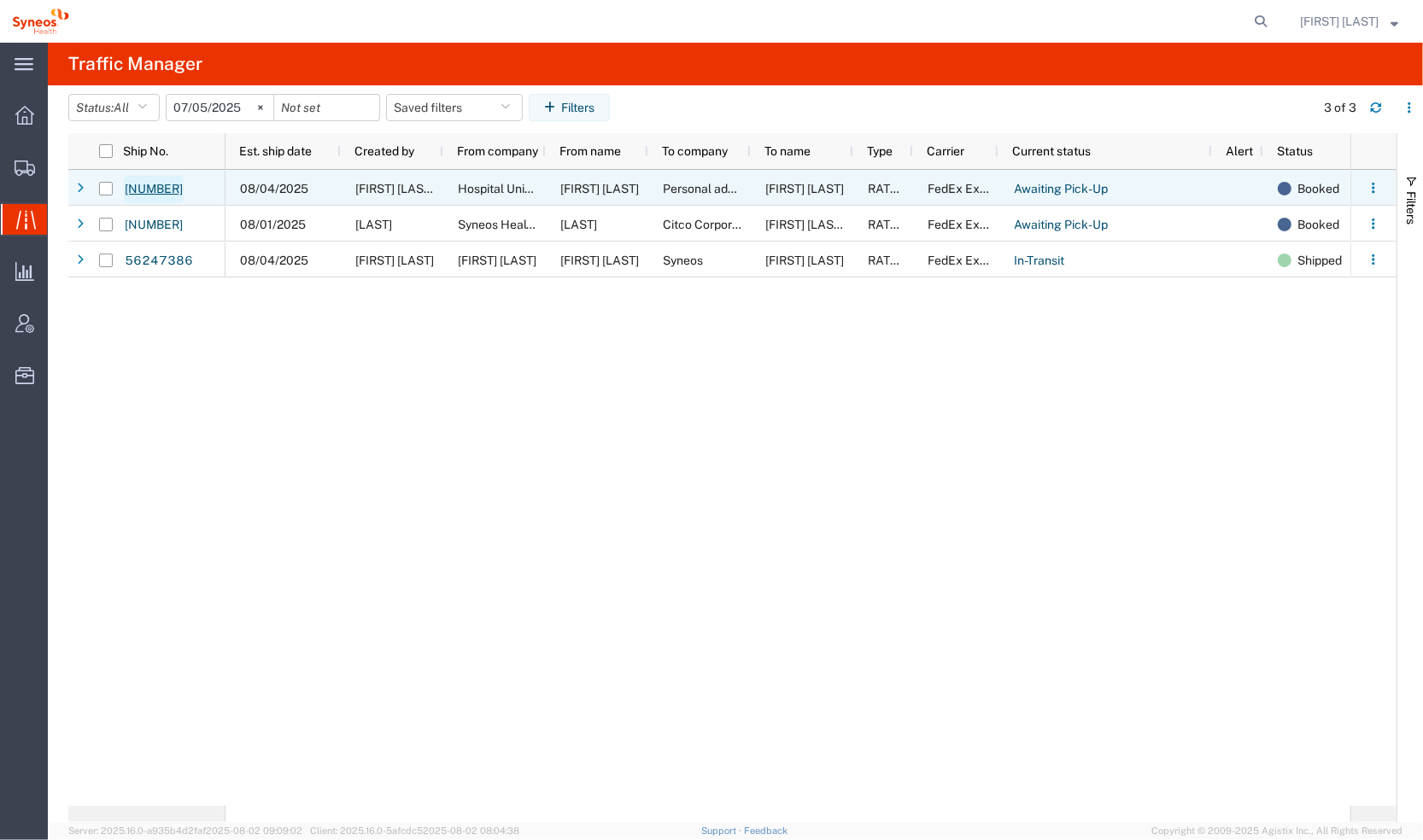 click on "56370126" 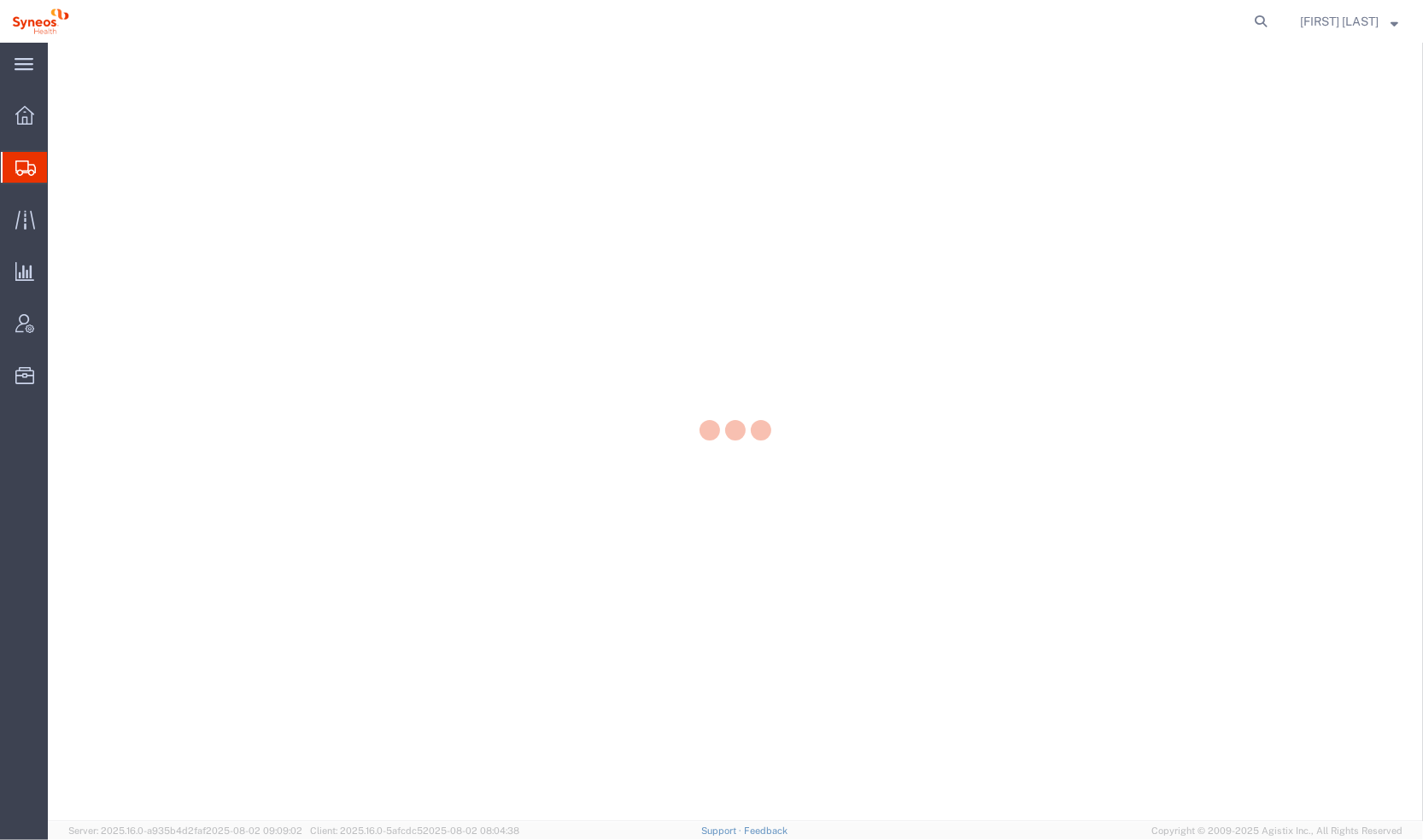 scroll, scrollTop: 0, scrollLeft: 0, axis: both 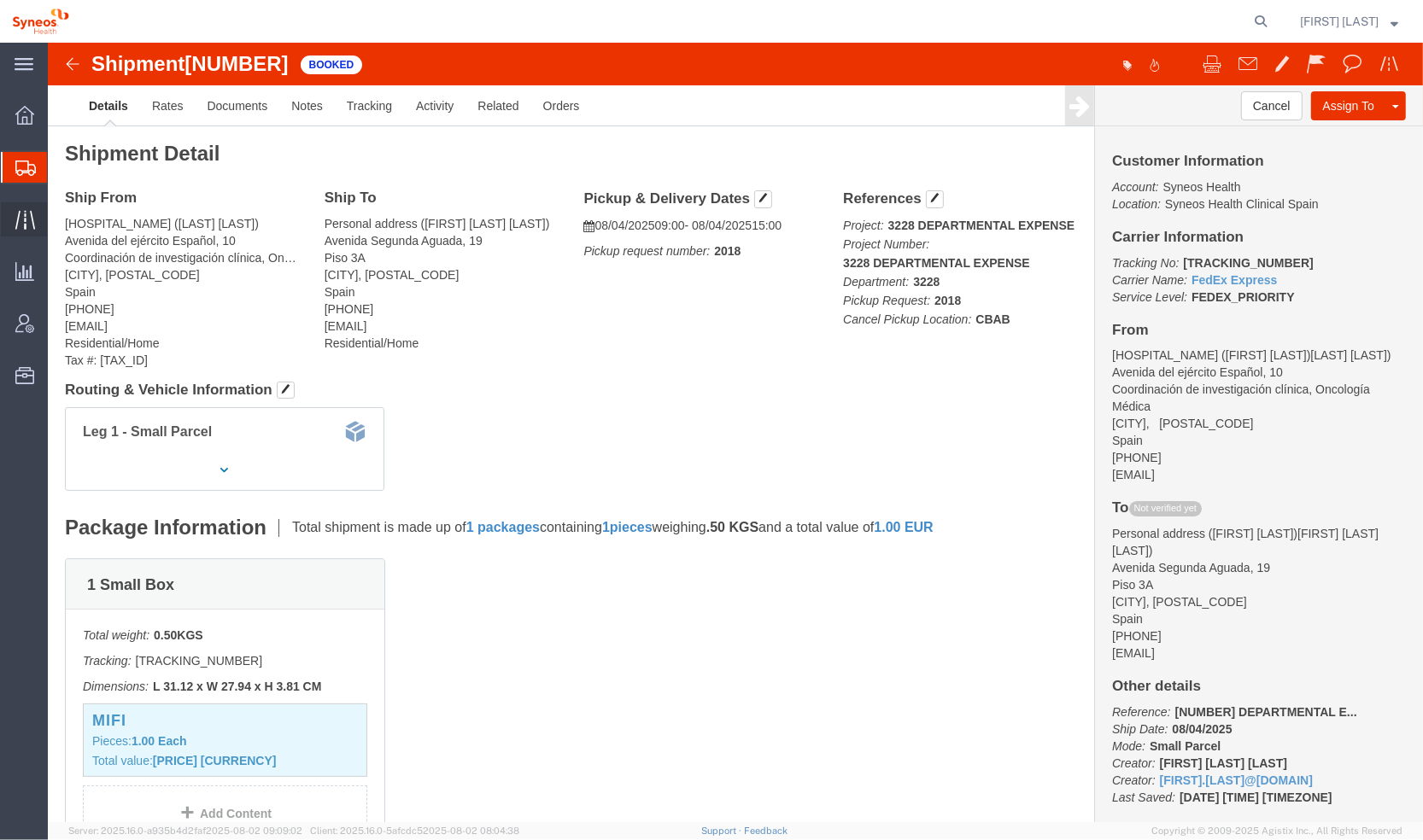 click 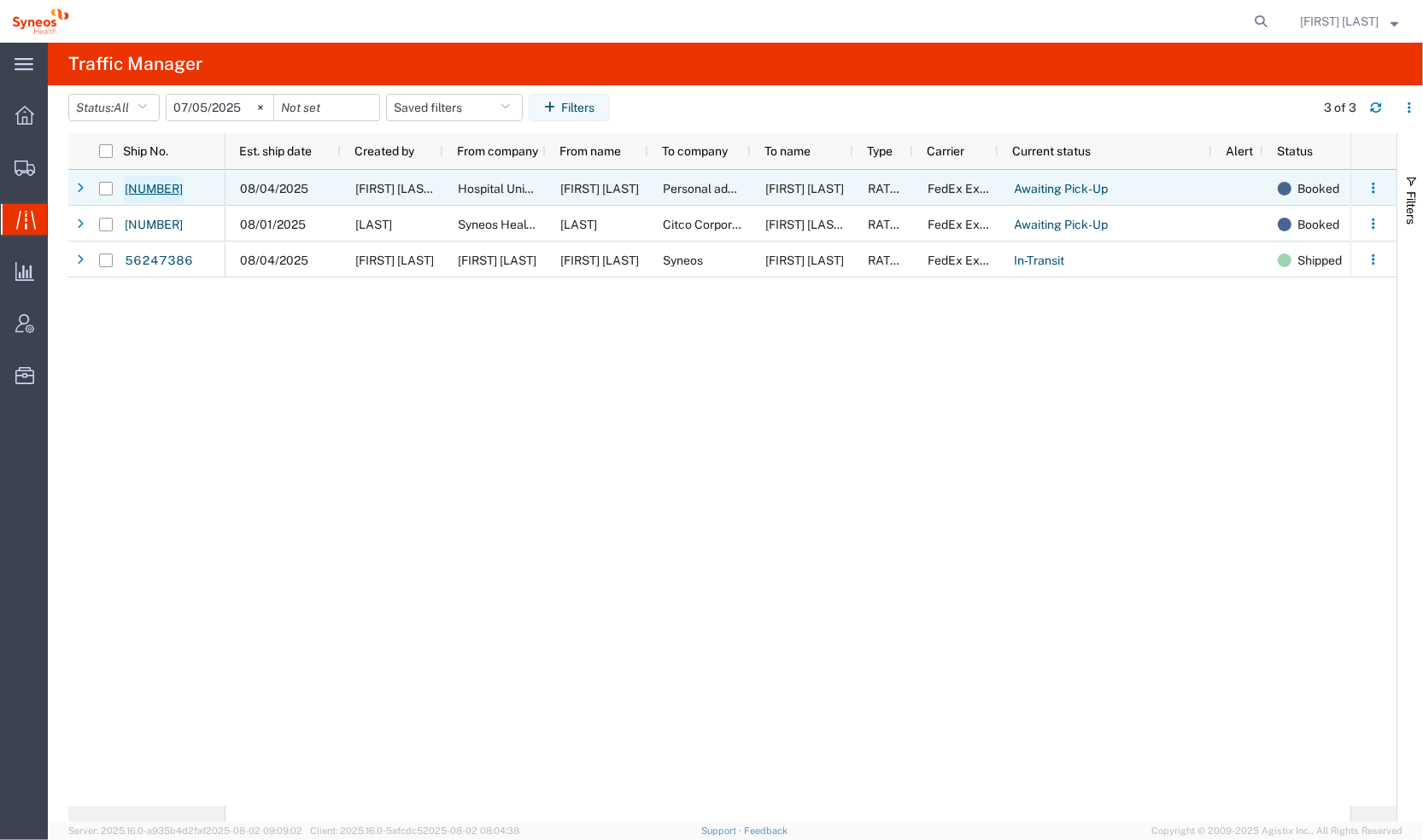 click on "56370126" 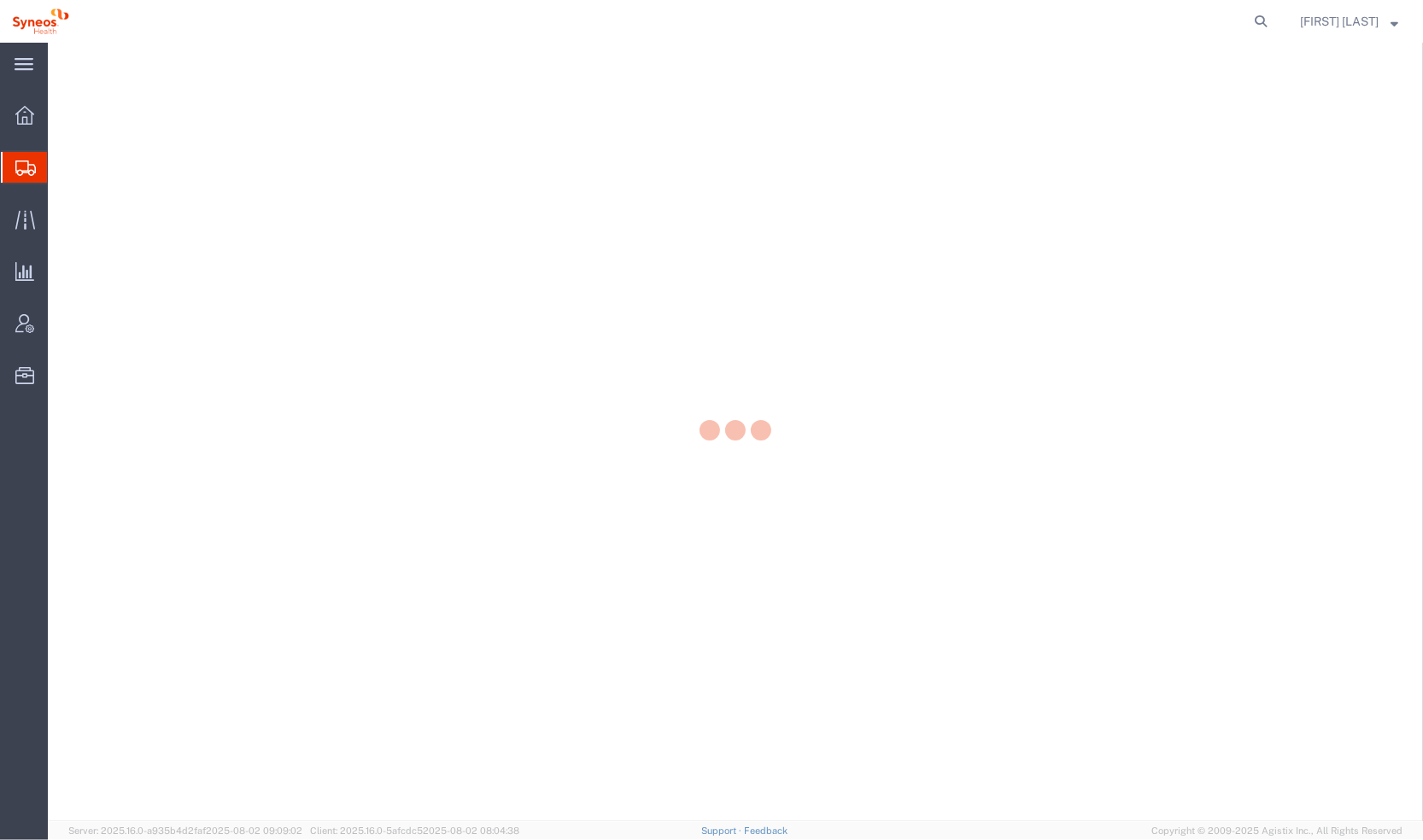 scroll, scrollTop: 0, scrollLeft: 0, axis: both 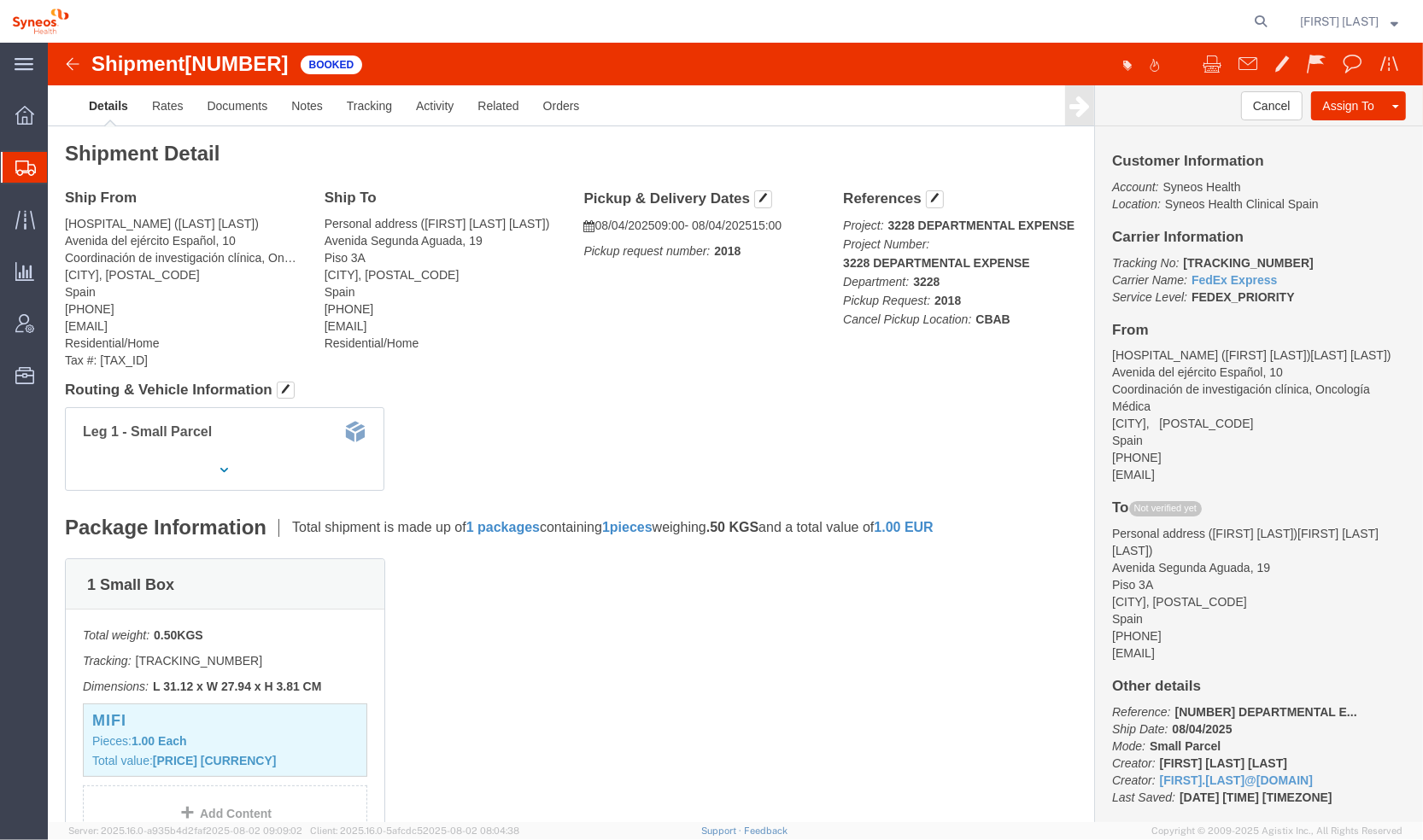 click on "391649867263" 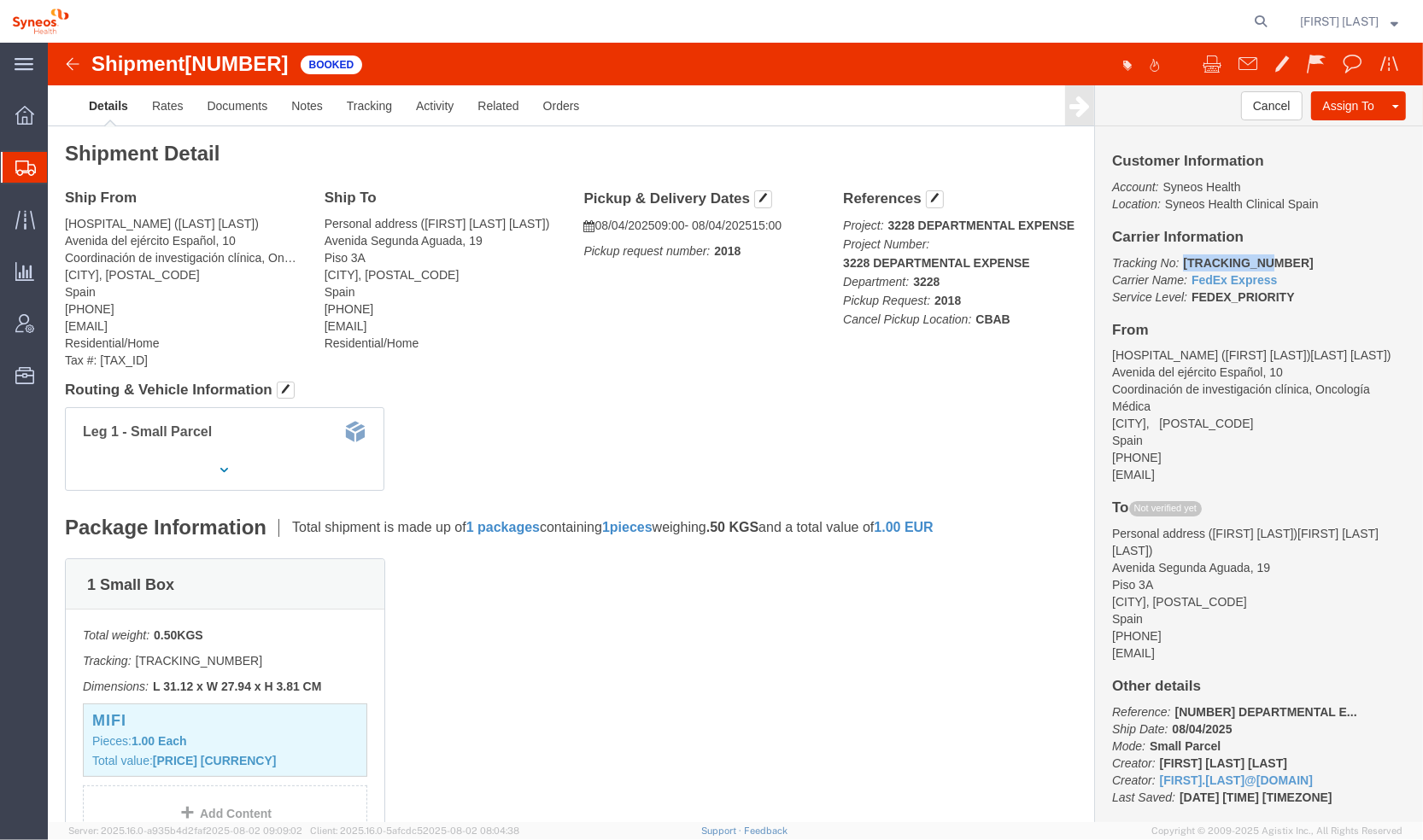 click on "391649867263" 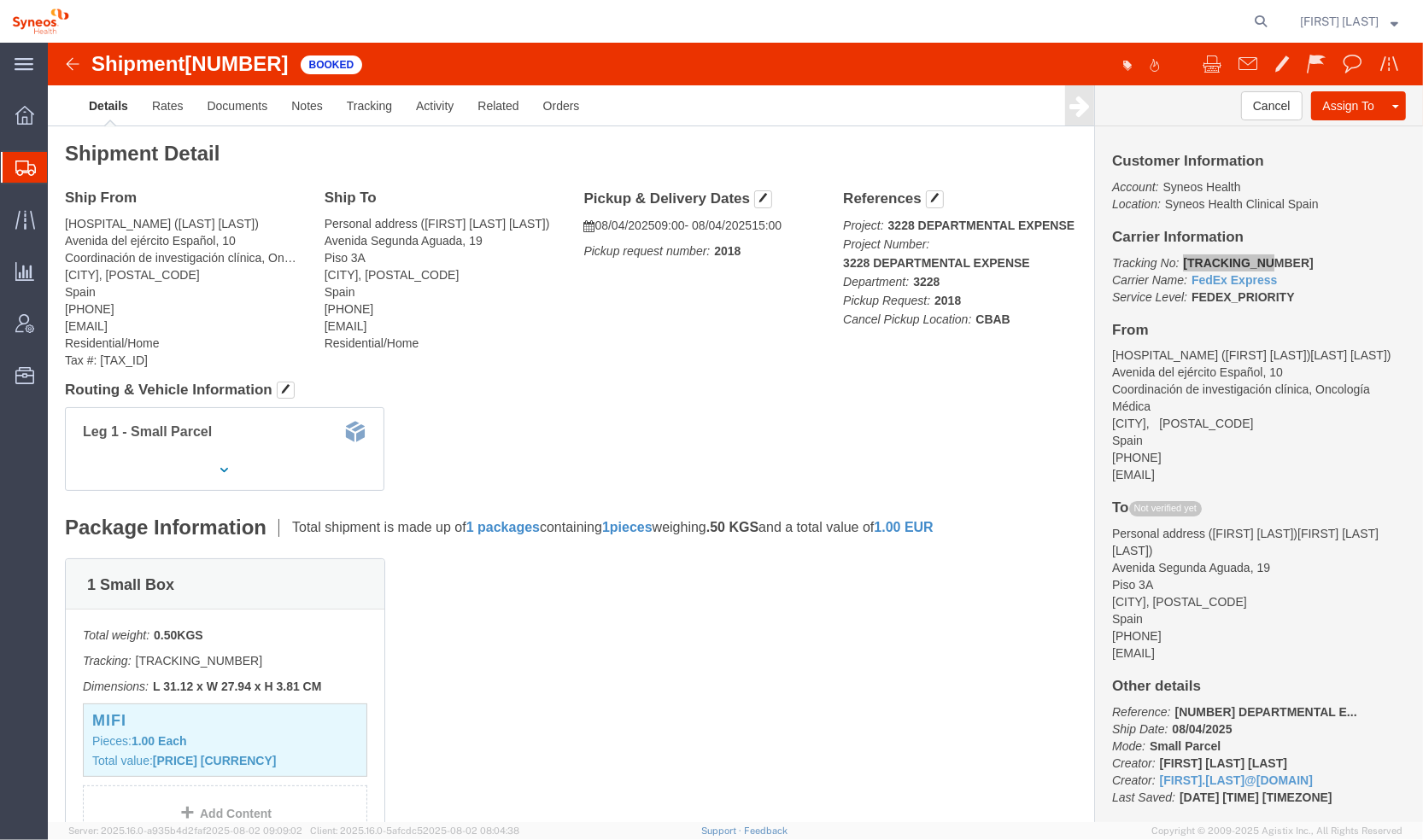 click 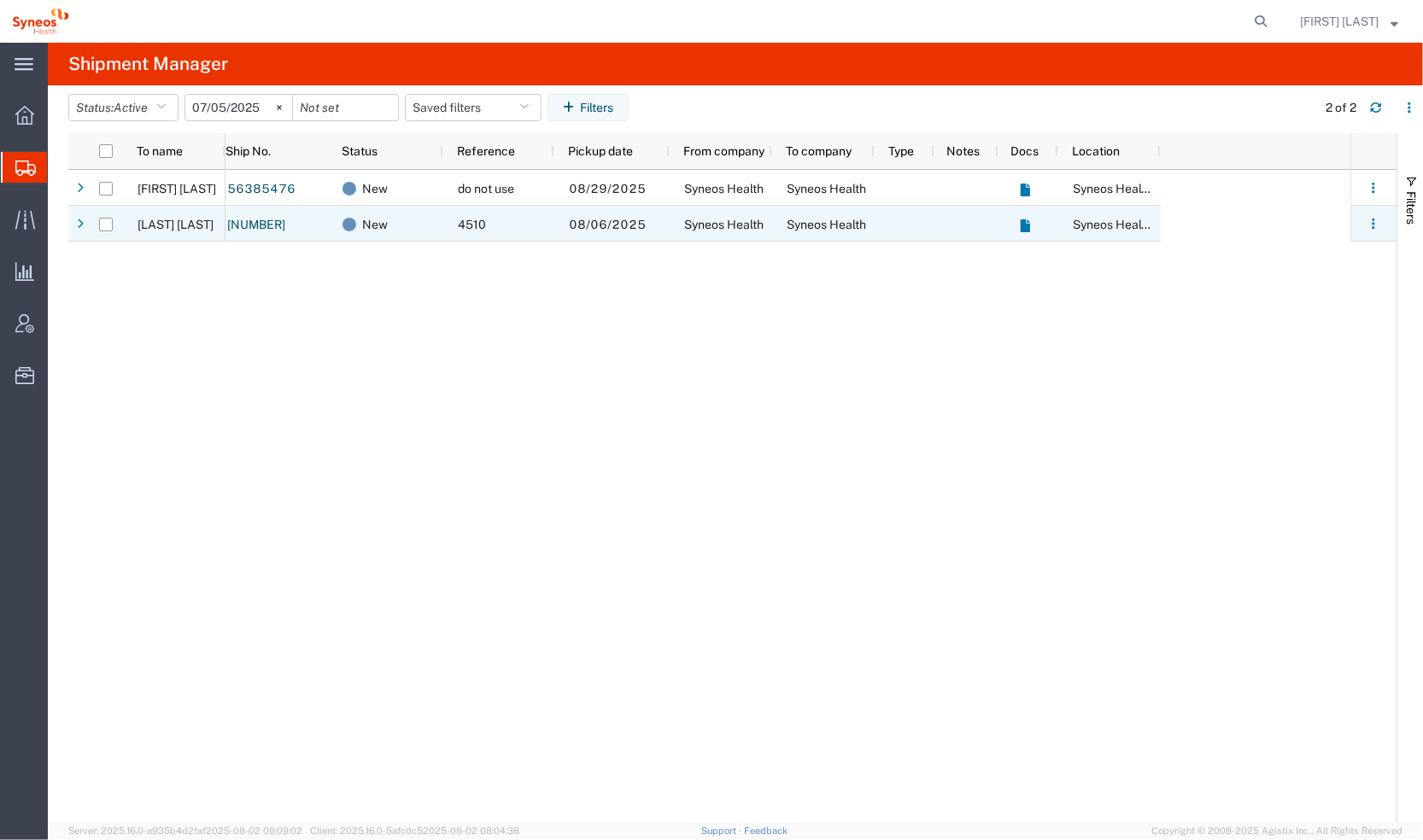 click on "danijela.rankovic" 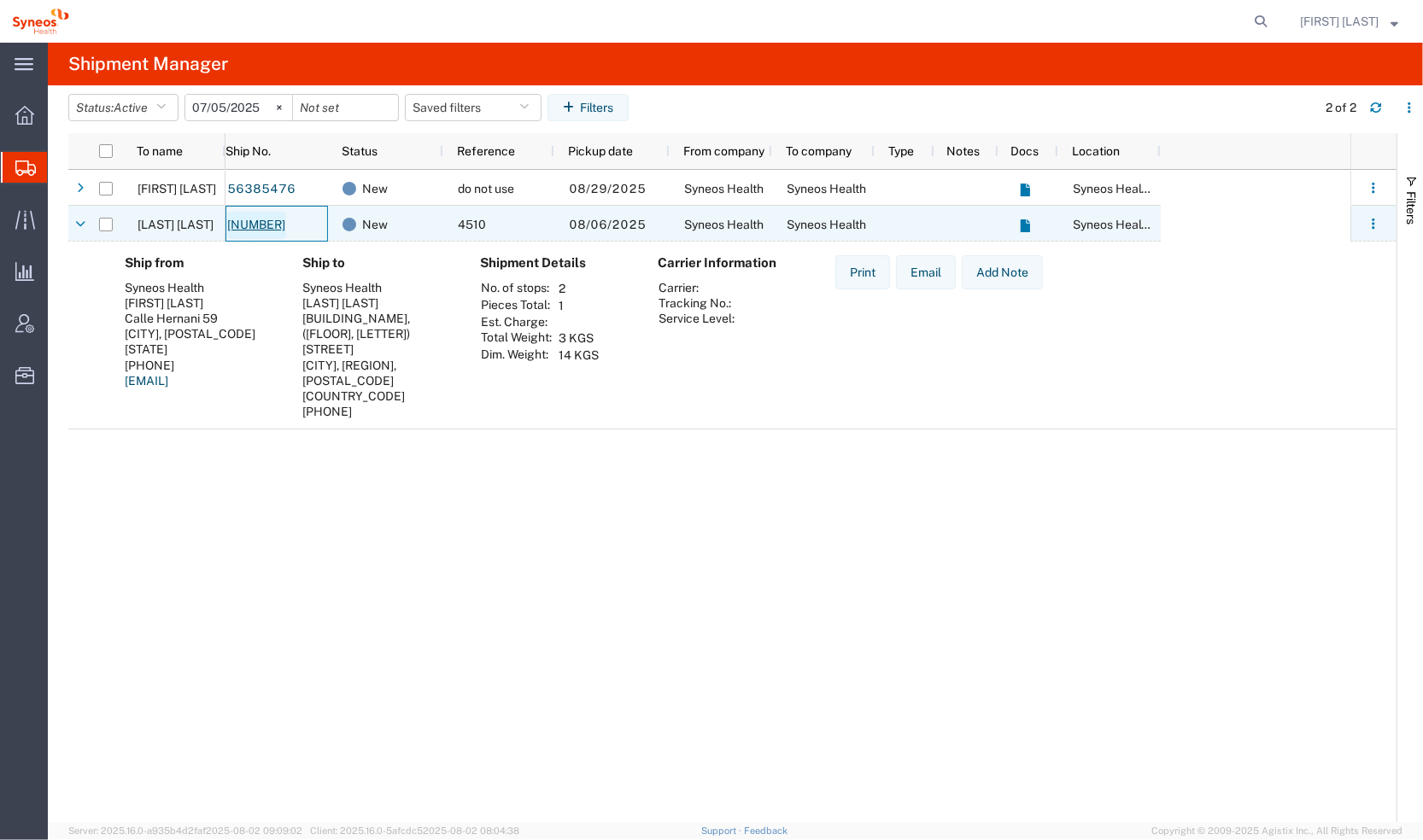 click on "56342236" 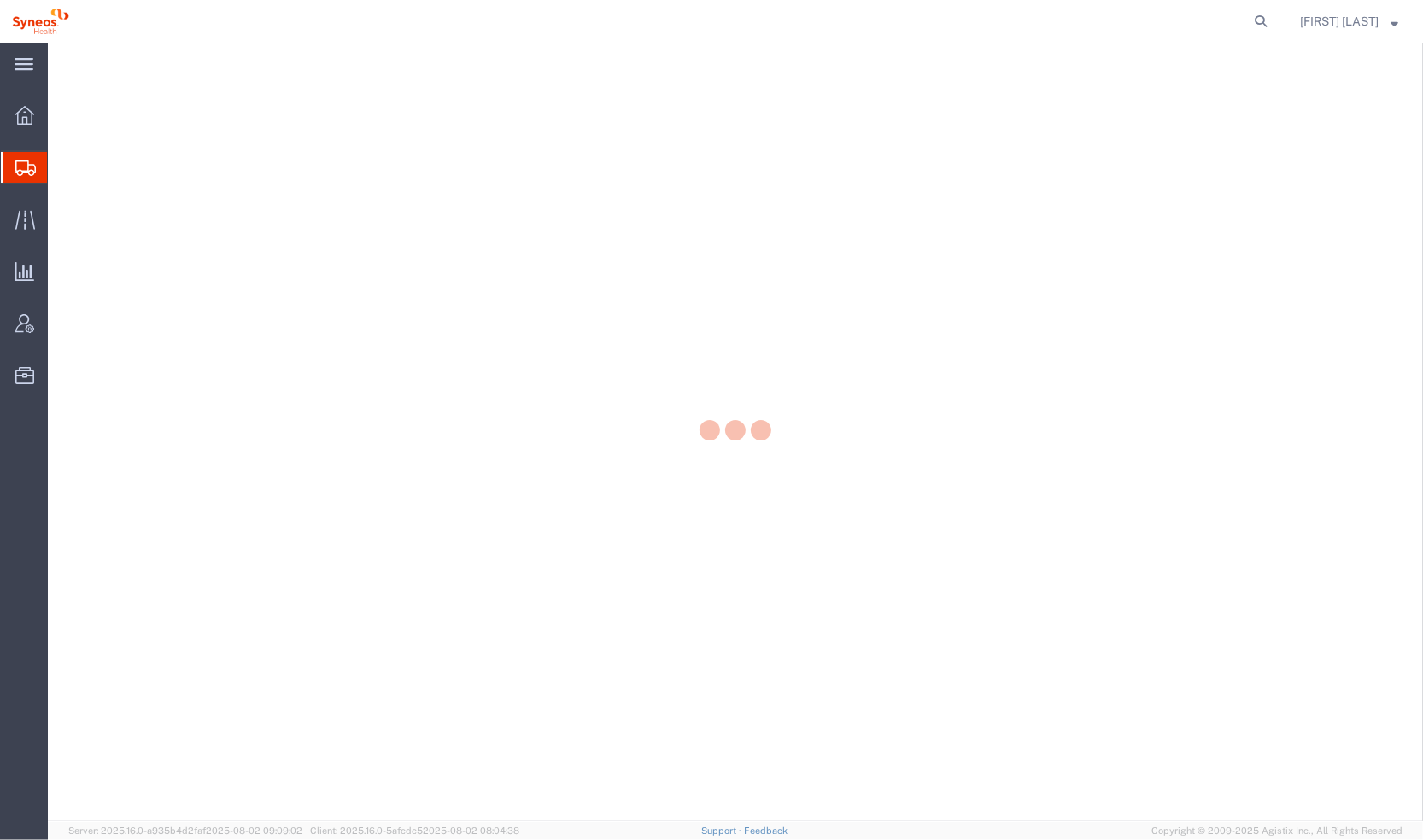 scroll, scrollTop: 0, scrollLeft: 0, axis: both 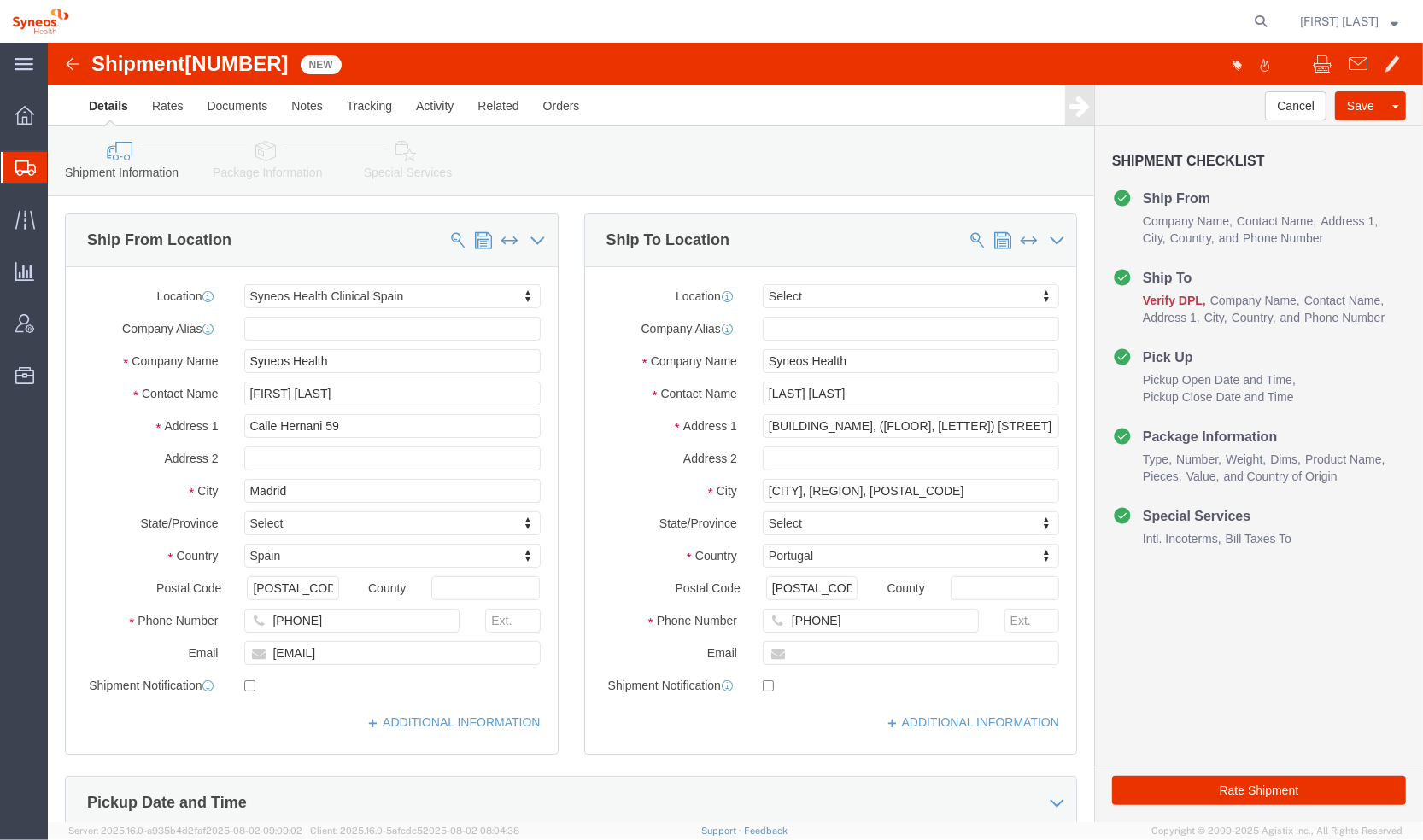select on "48900" 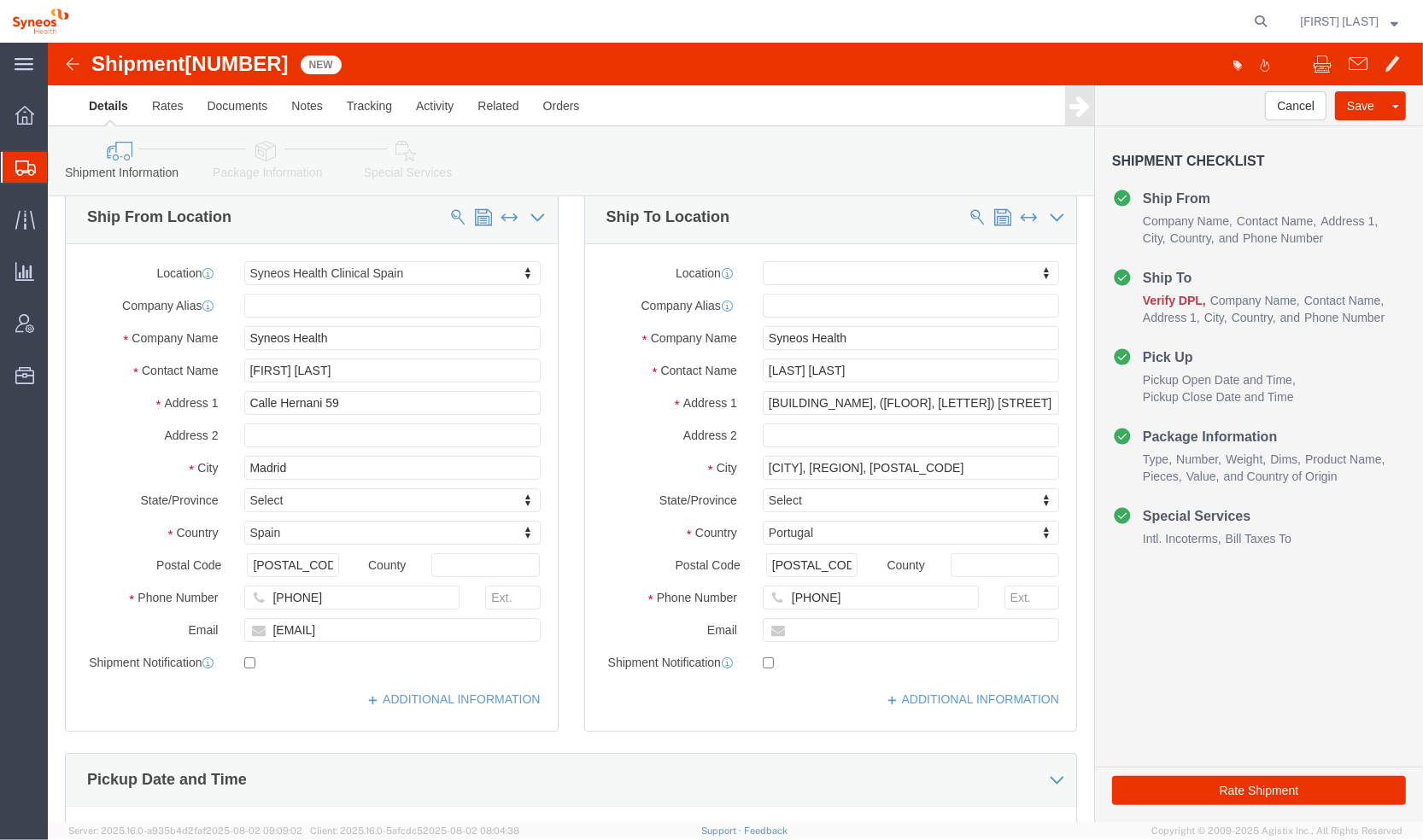 scroll, scrollTop: 0, scrollLeft: 0, axis: both 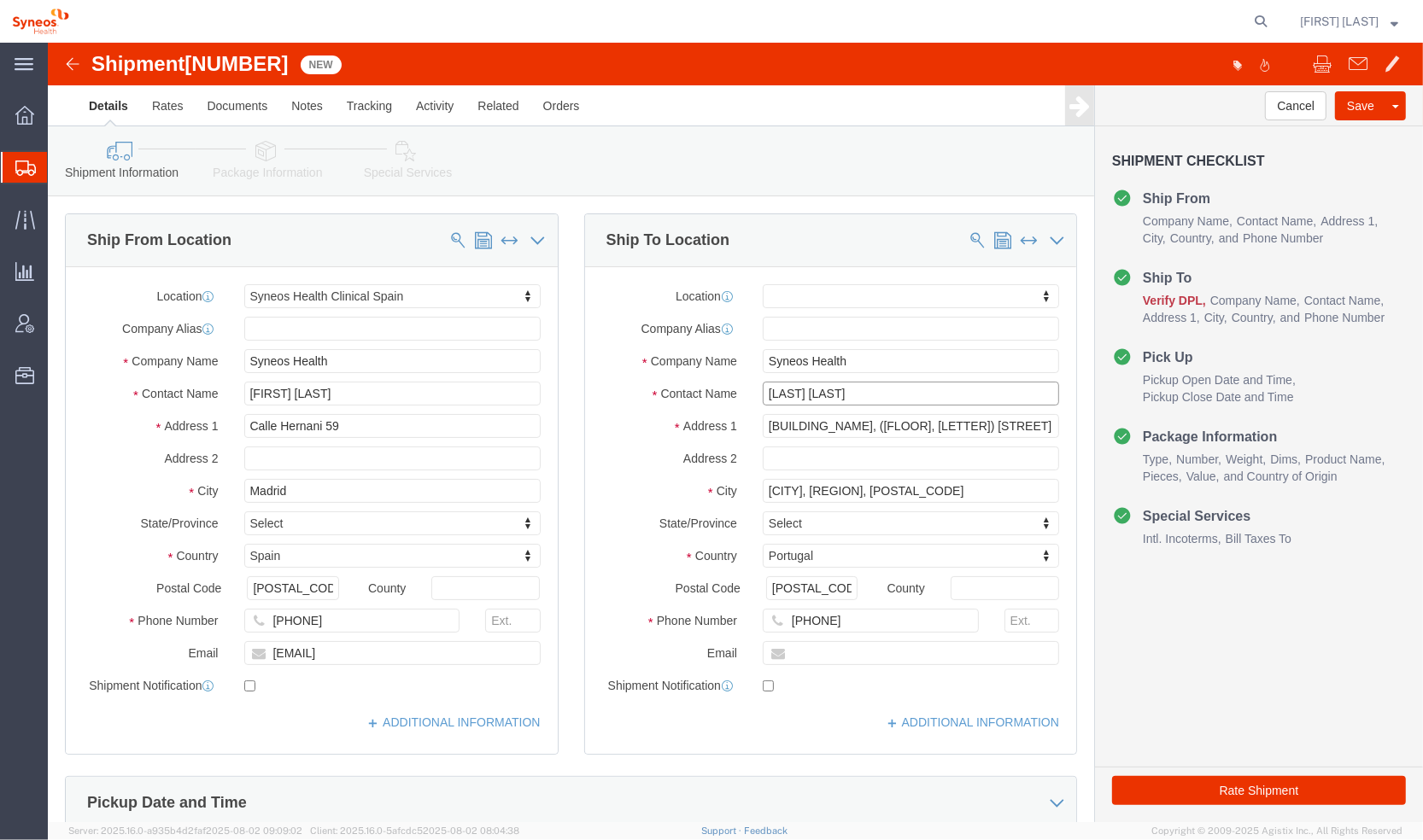 drag, startPoint x: 758, startPoint y: 348, endPoint x: 809, endPoint y: 360, distance: 52.392748 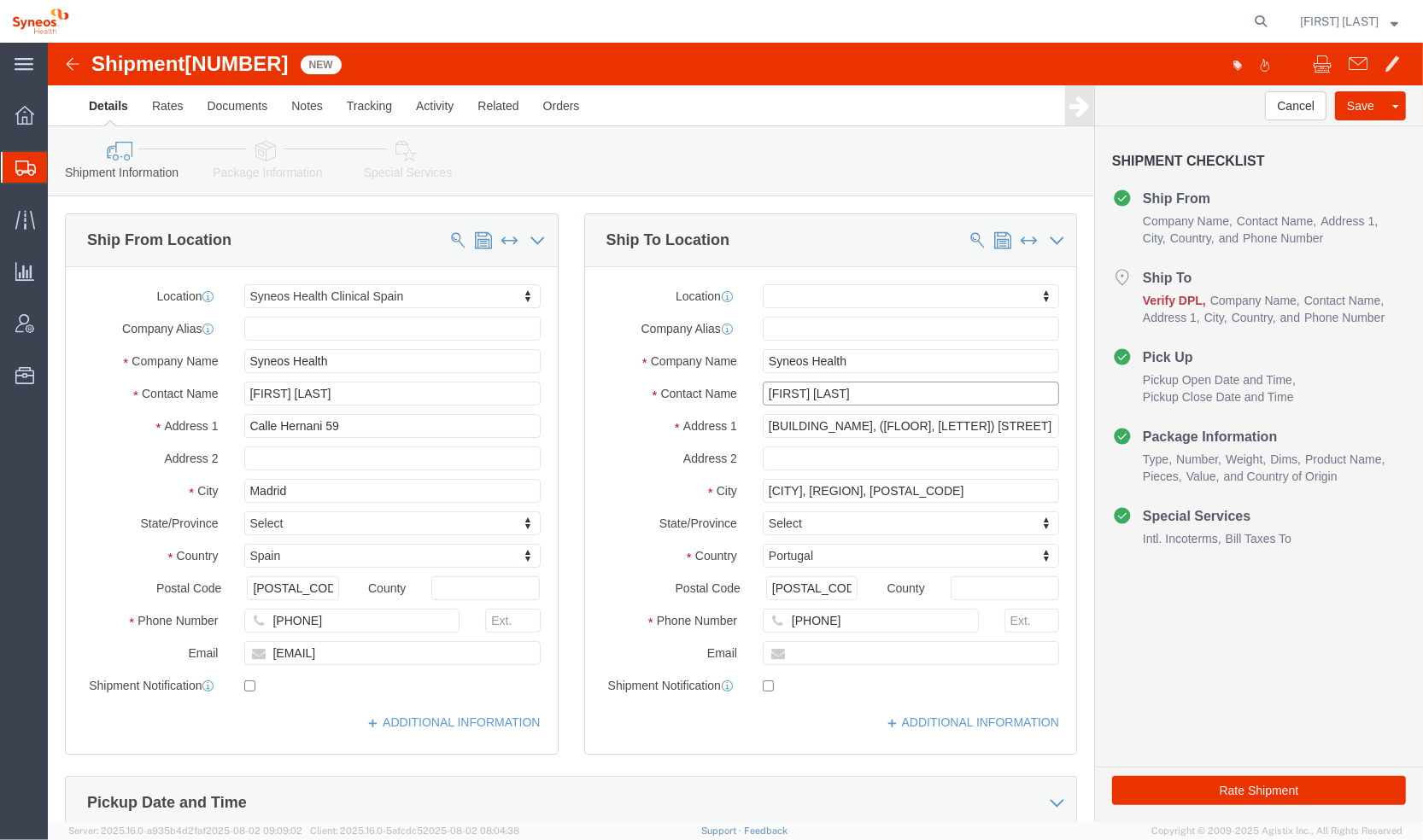 type on "Danijela Rankovic" 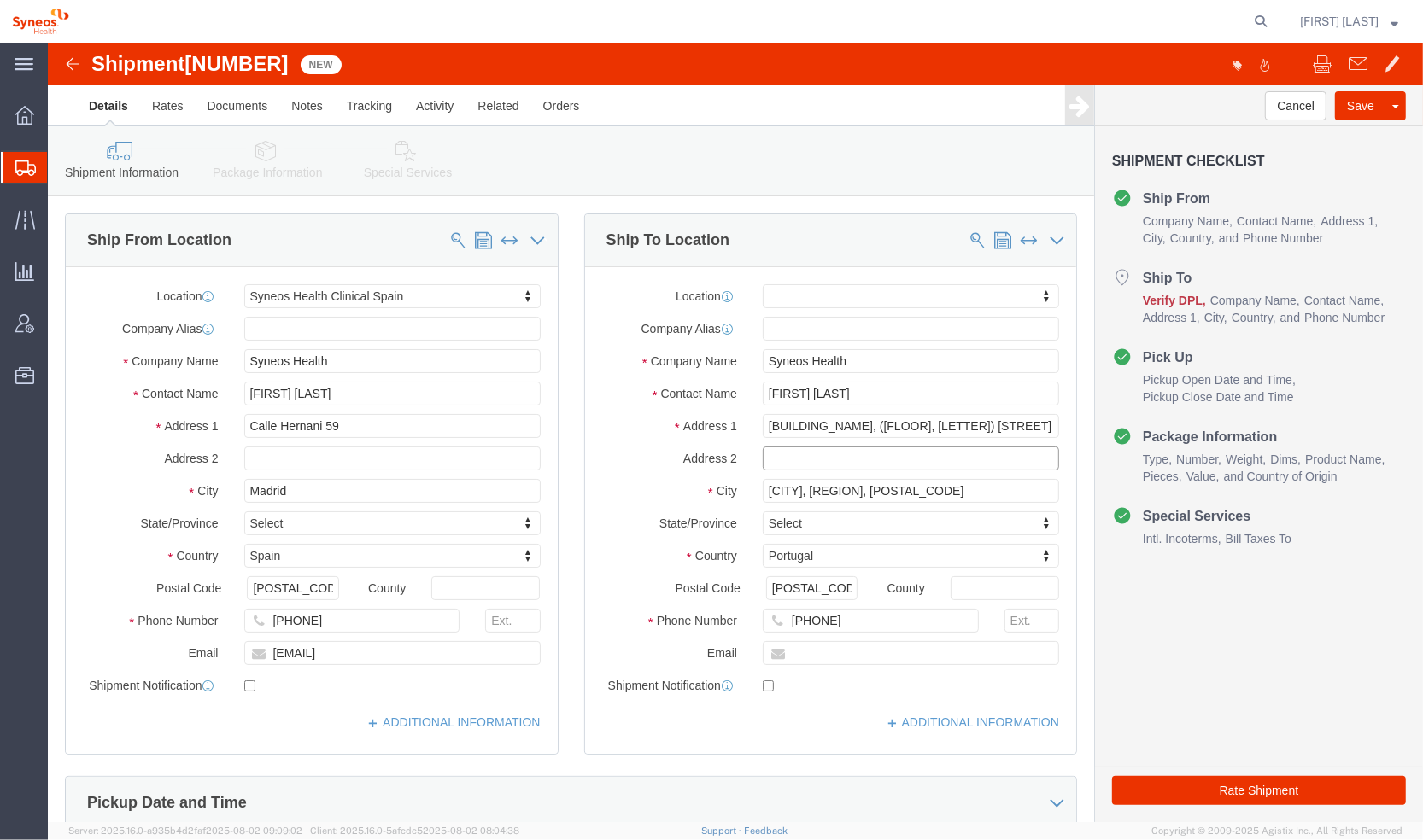click 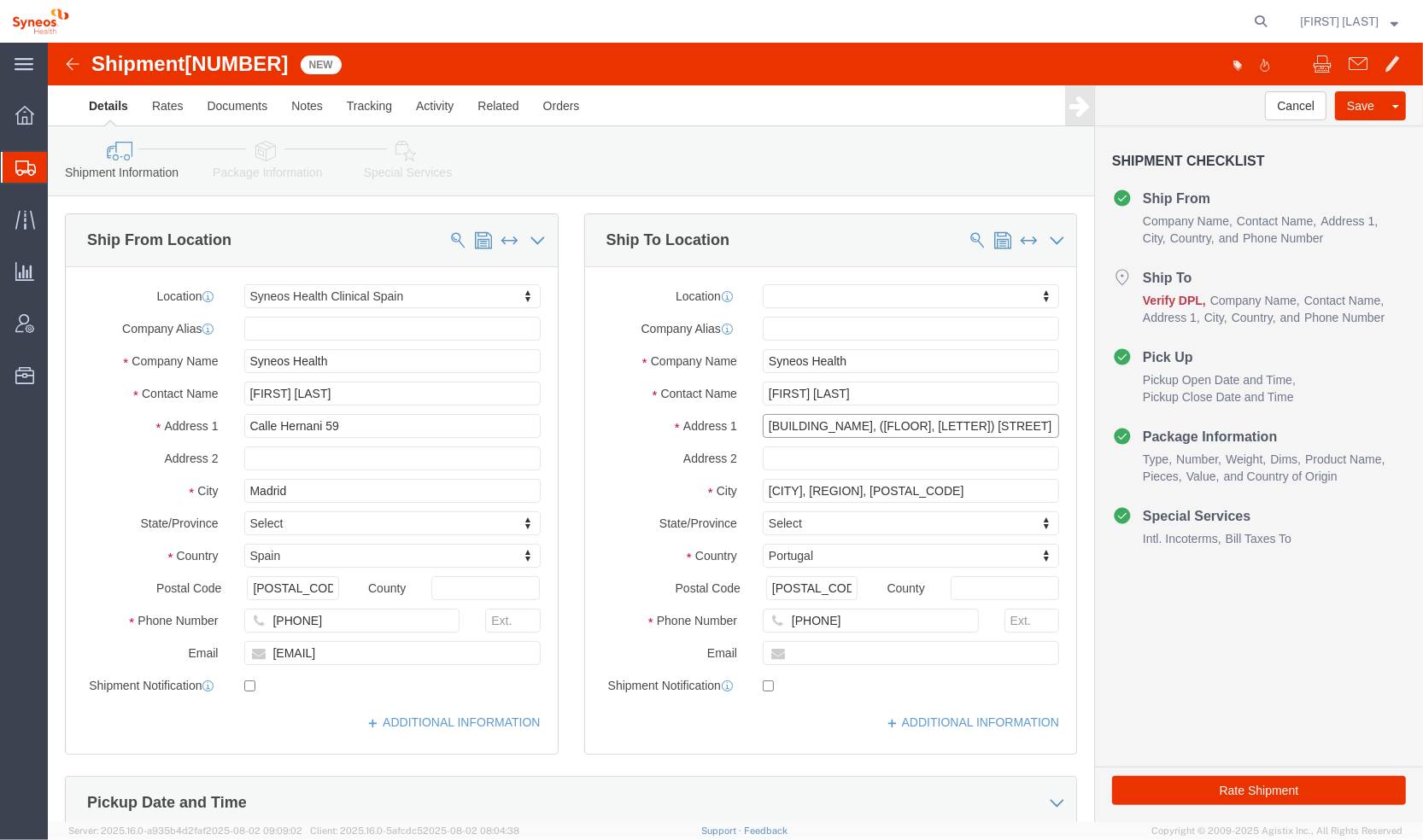 drag, startPoint x: 880, startPoint y: 382, endPoint x: 888, endPoint y: 385, distance: 8.544004 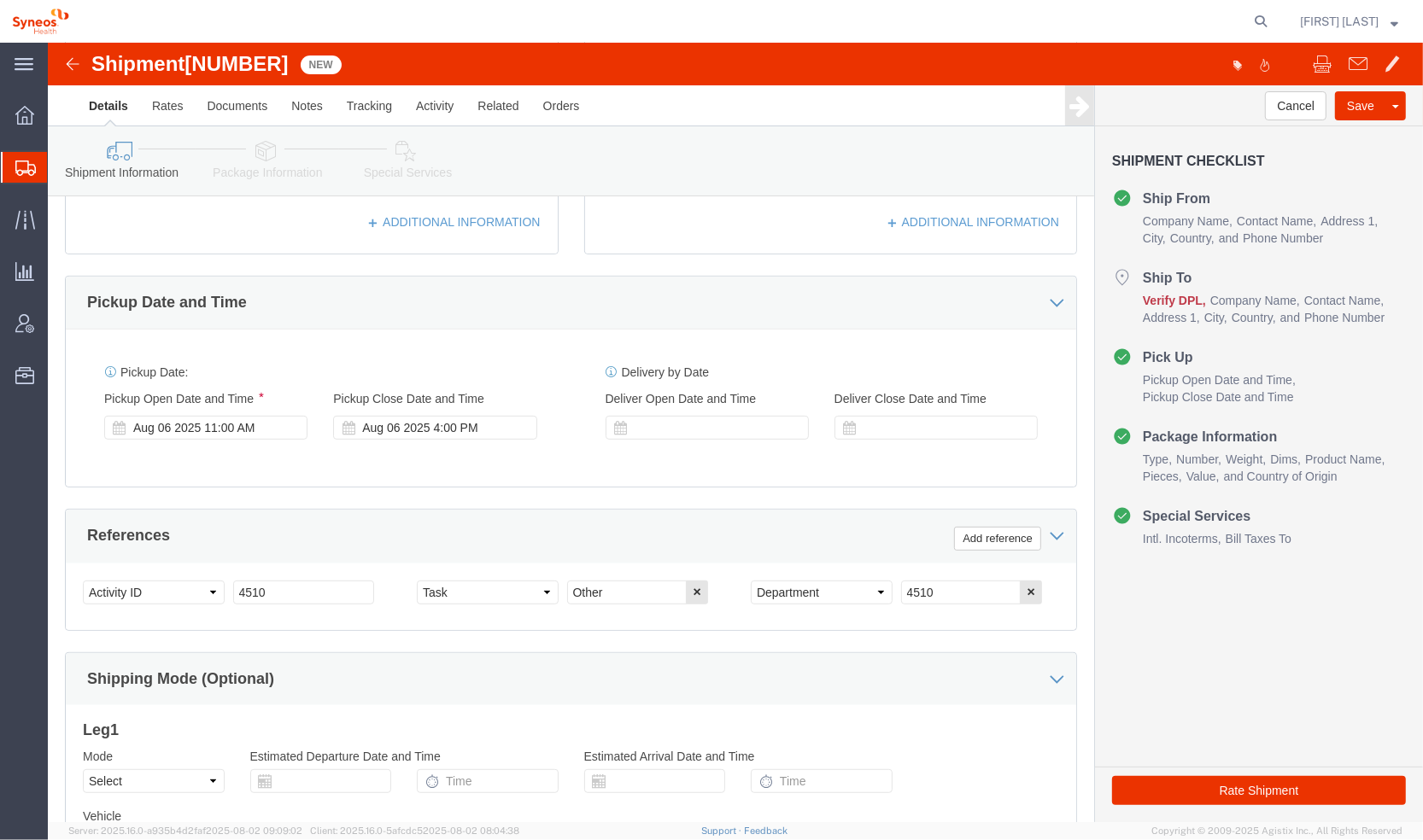 scroll, scrollTop: 519, scrollLeft: 0, axis: vertical 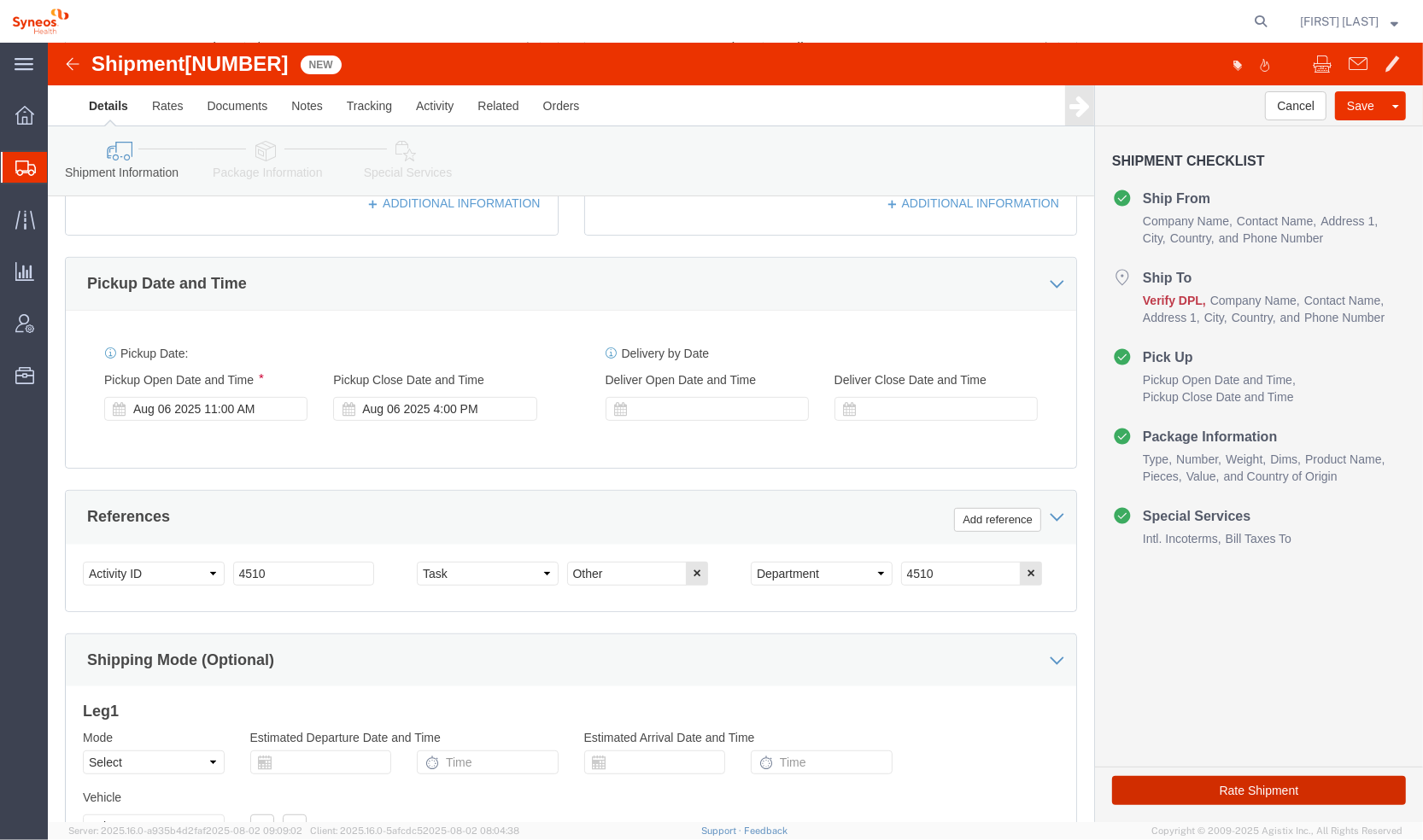 click on "Rate Shipment" 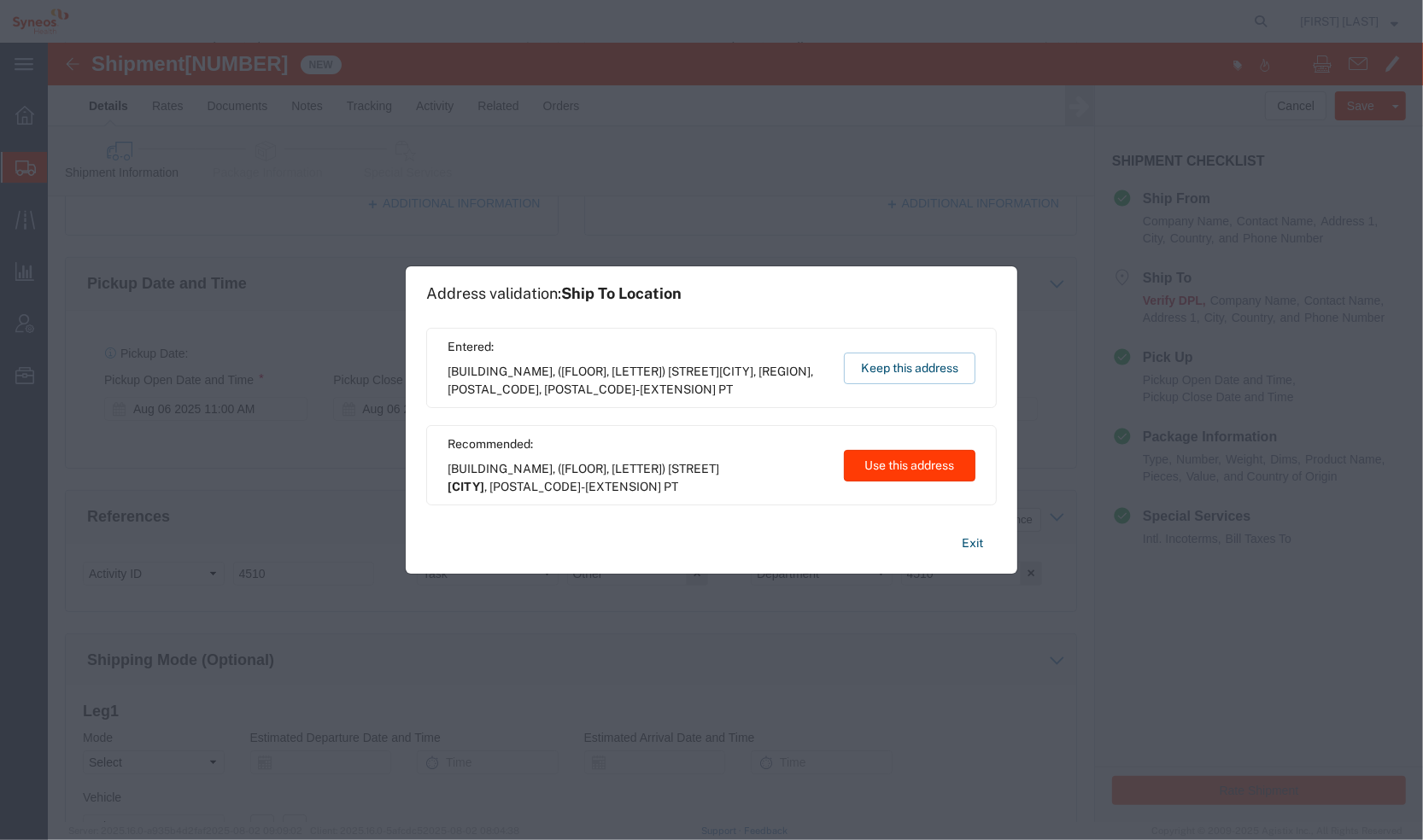 click on "Use this address" 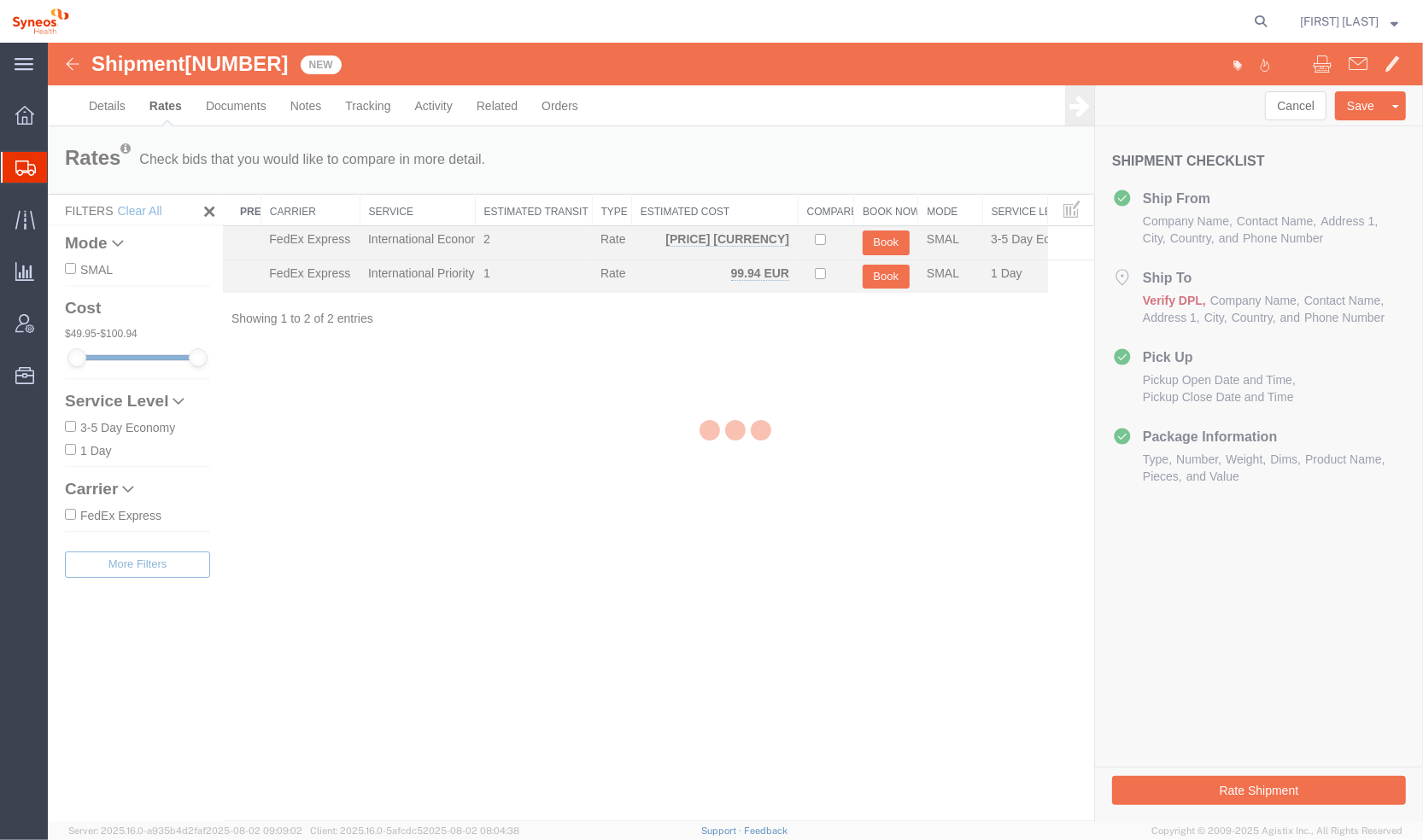 scroll, scrollTop: 0, scrollLeft: 0, axis: both 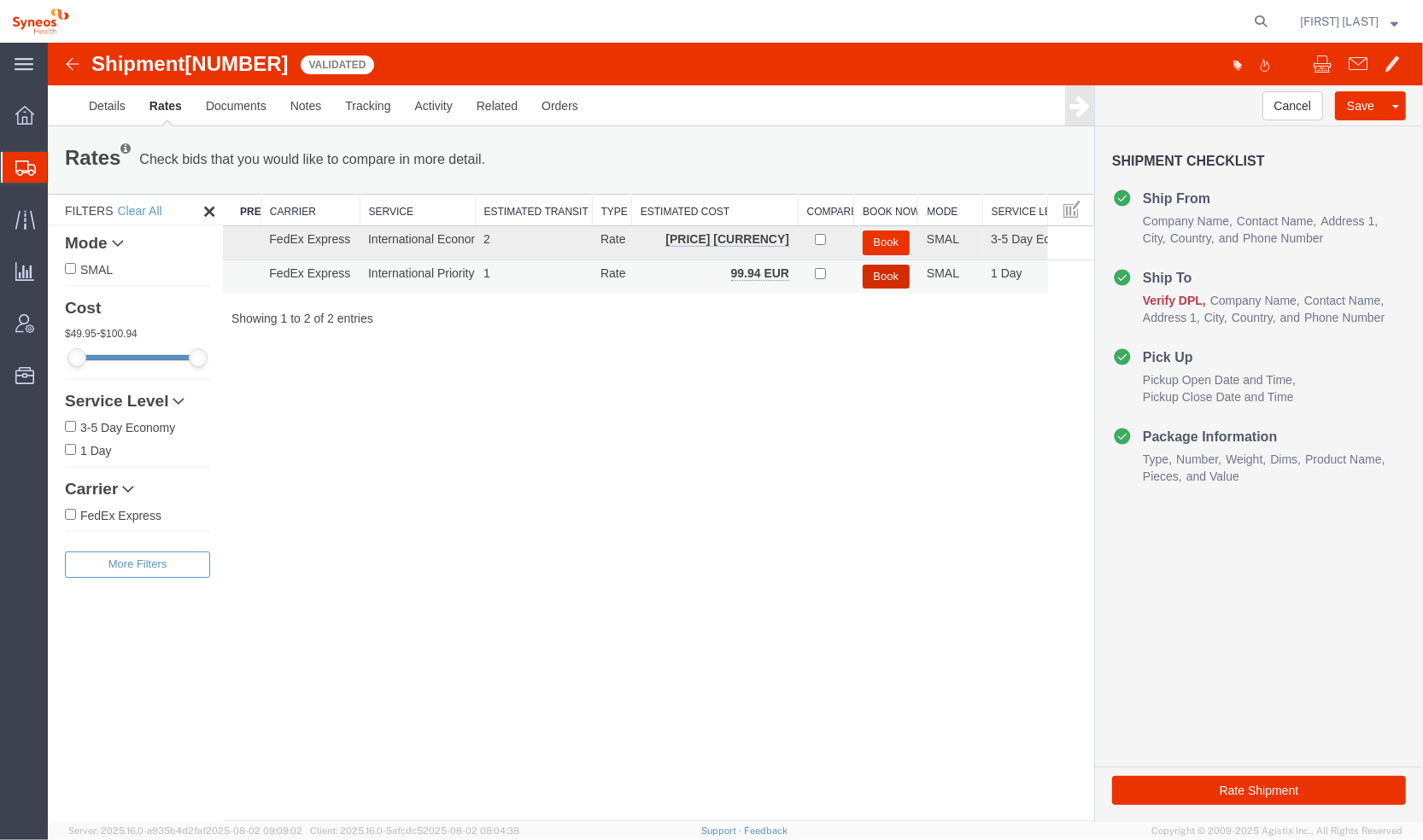 click on "Book" at bounding box center [885, 277] 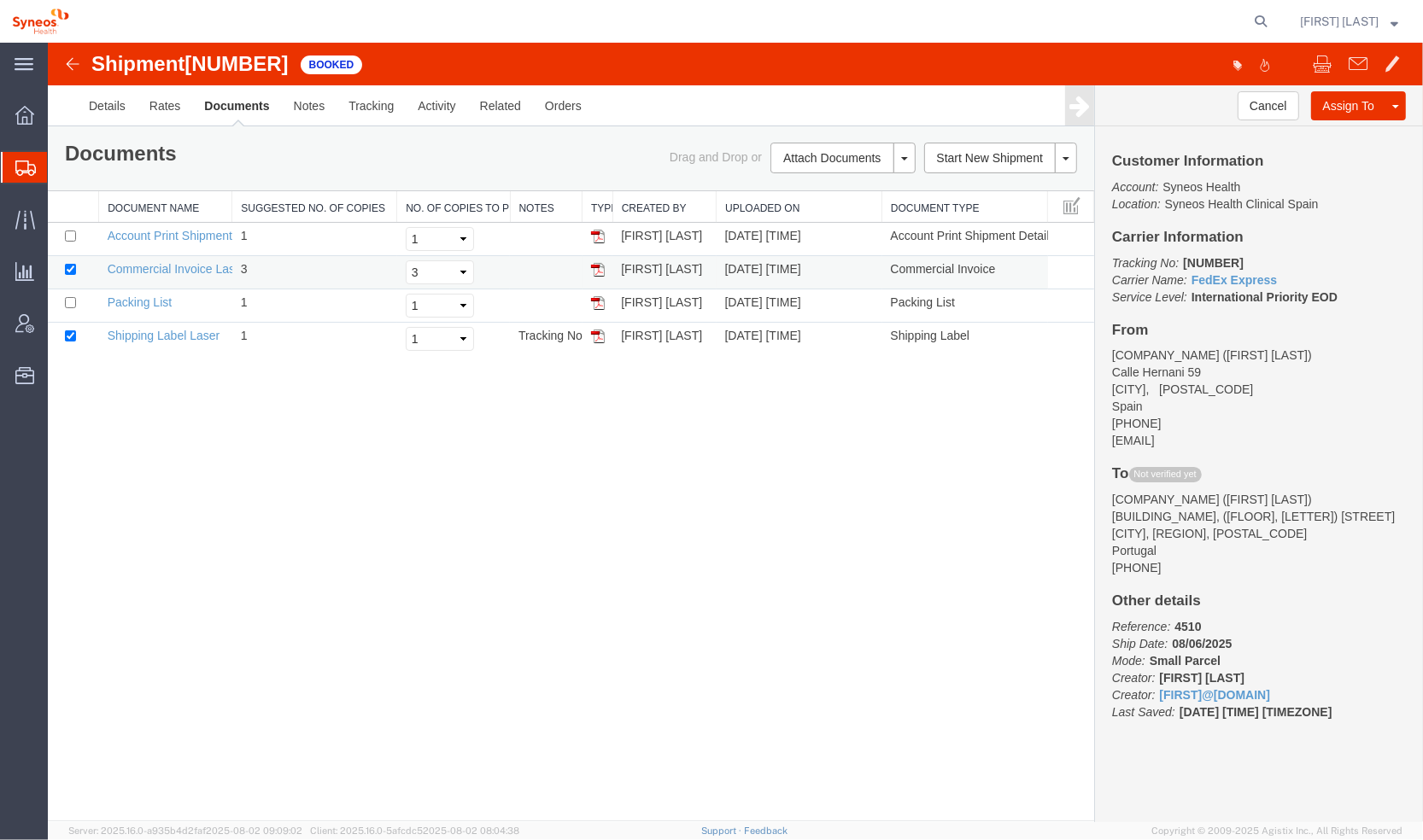 click at bounding box center (597, 270) 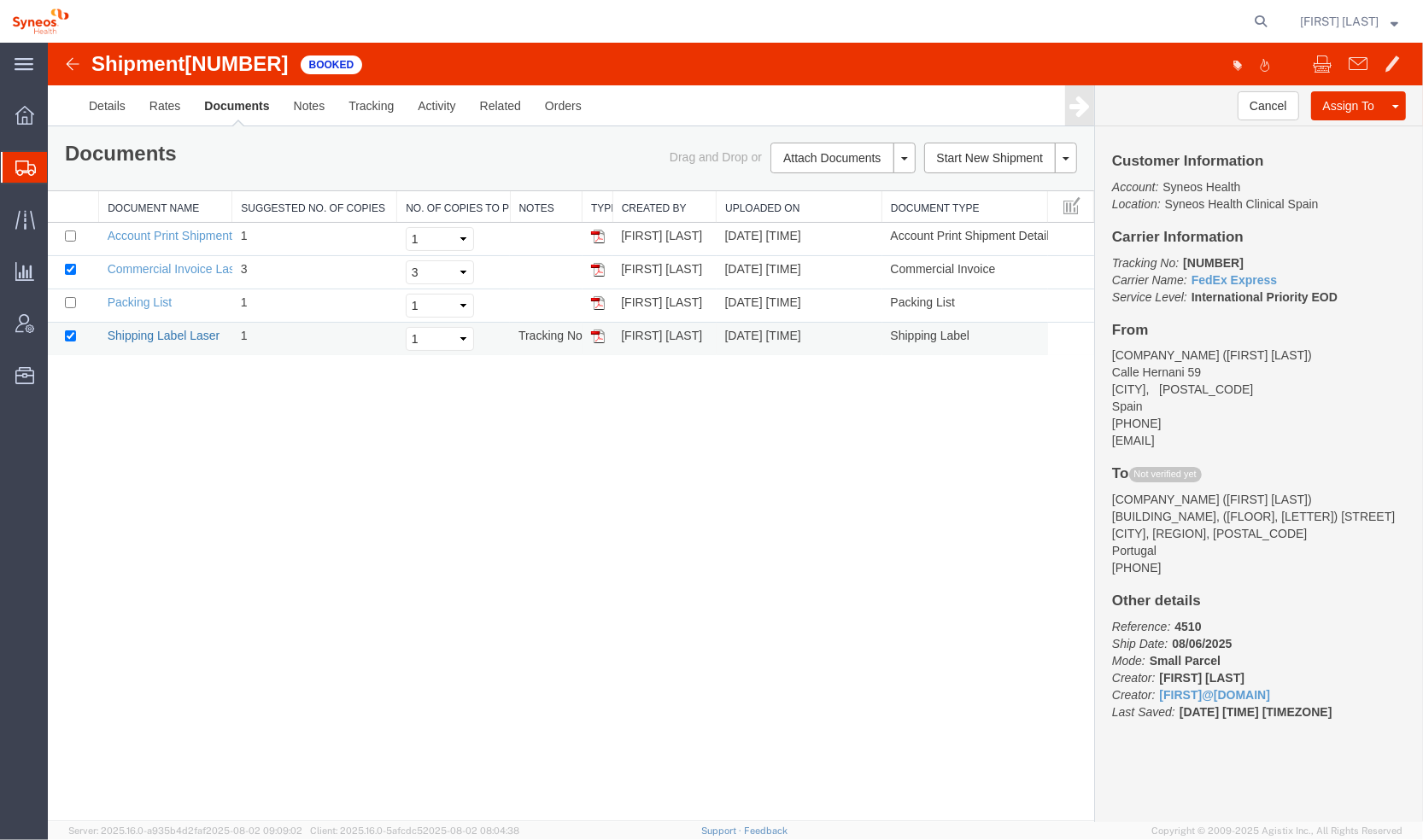click on "Shipping Label Laser" at bounding box center [163, 335] 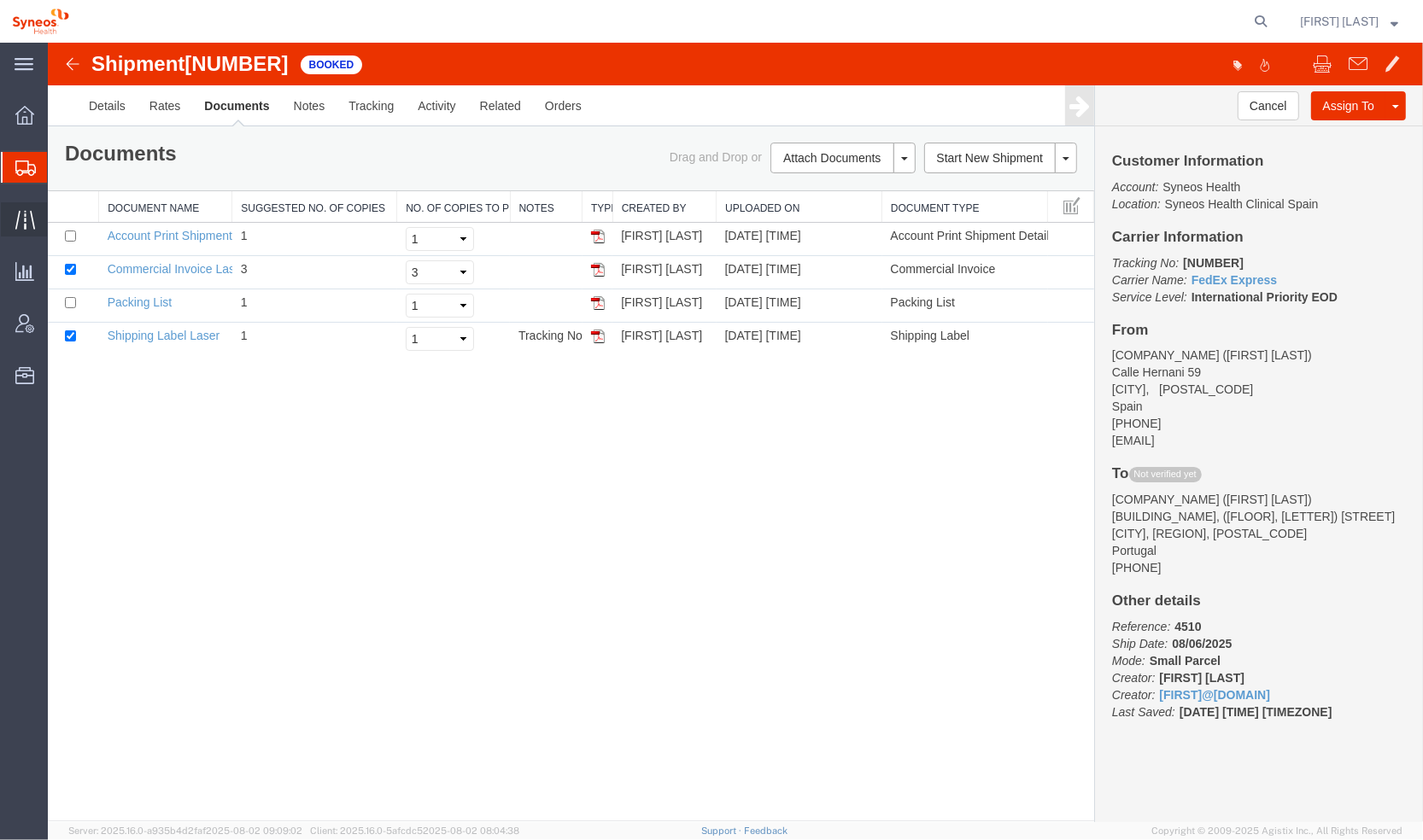 click 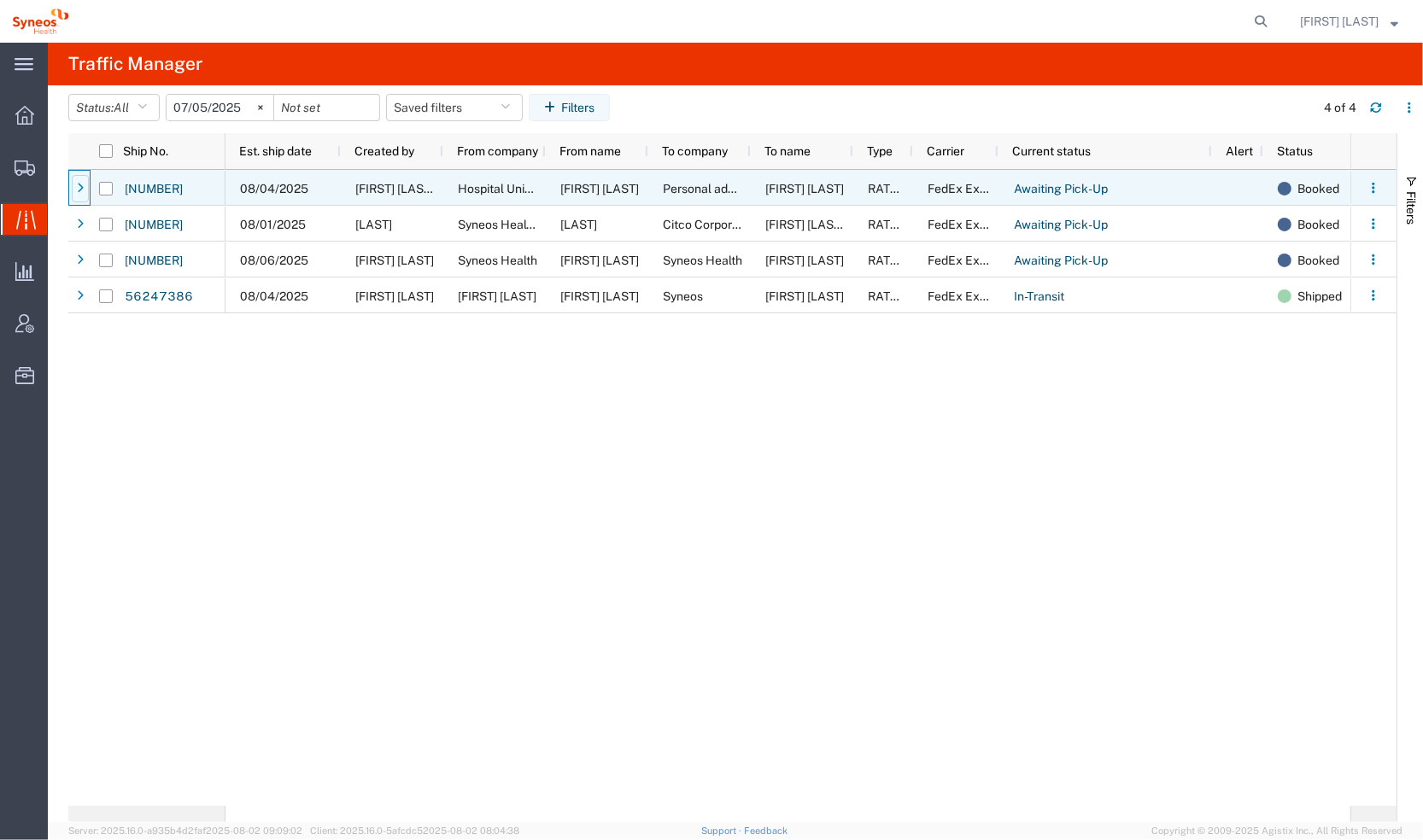 click 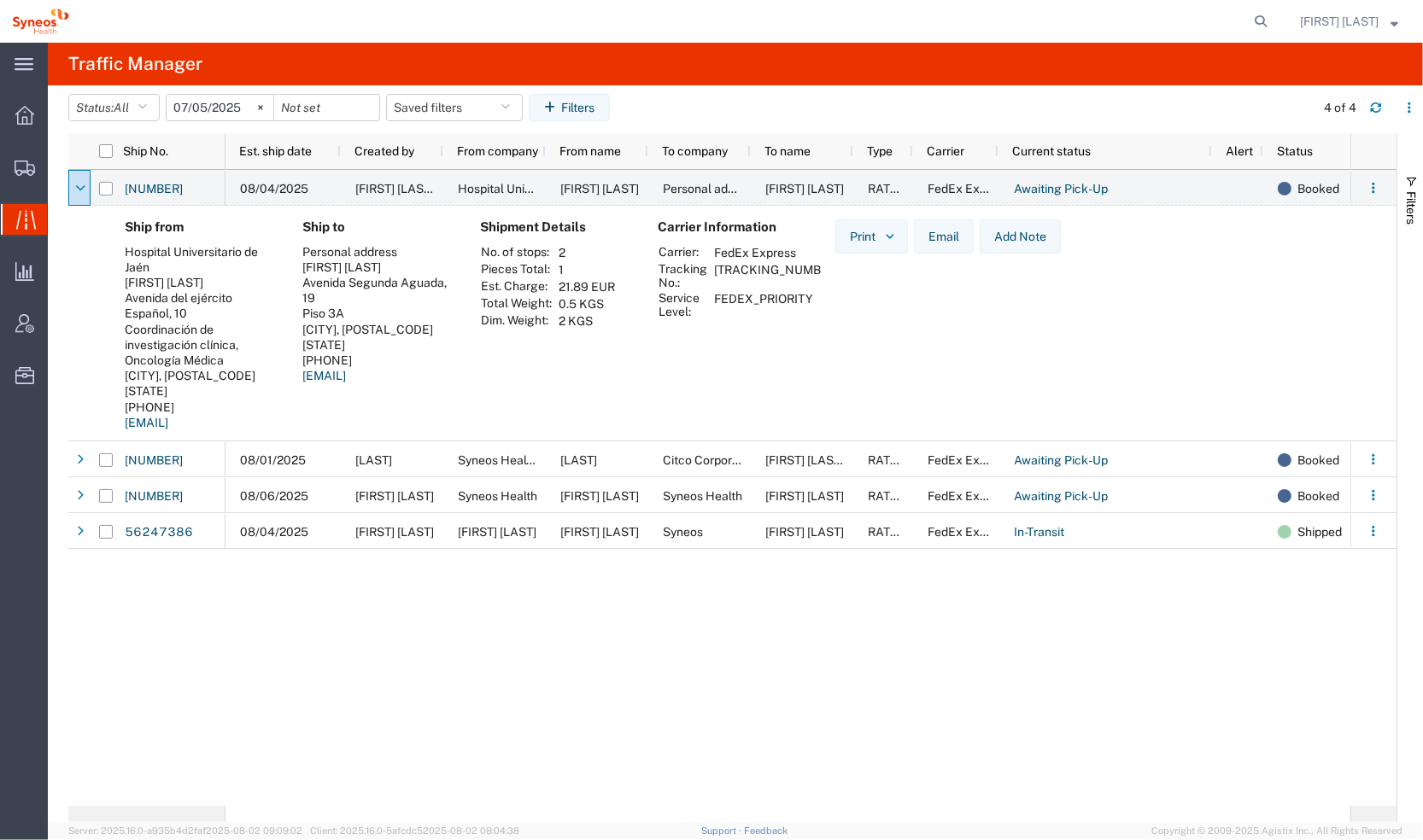 click 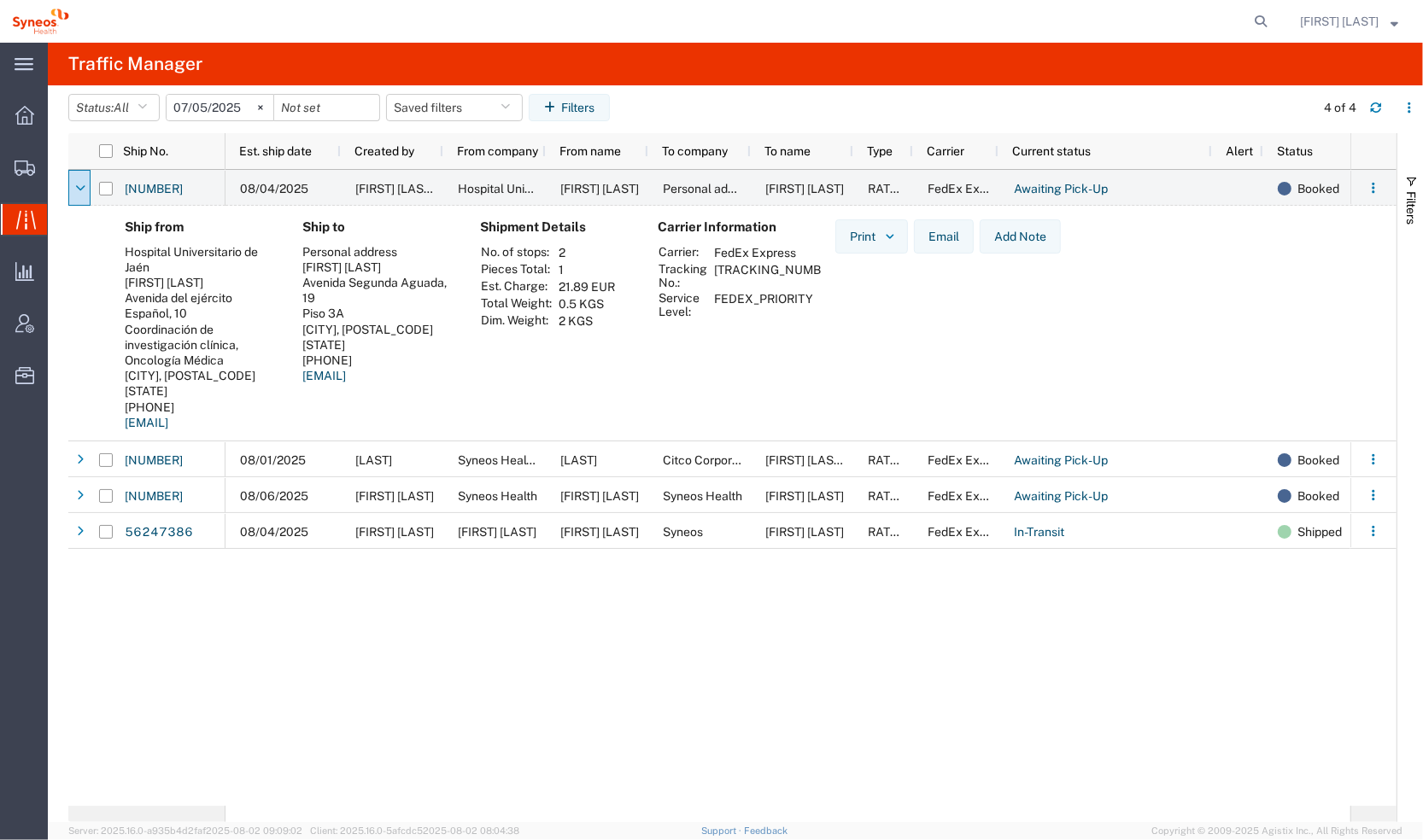 click 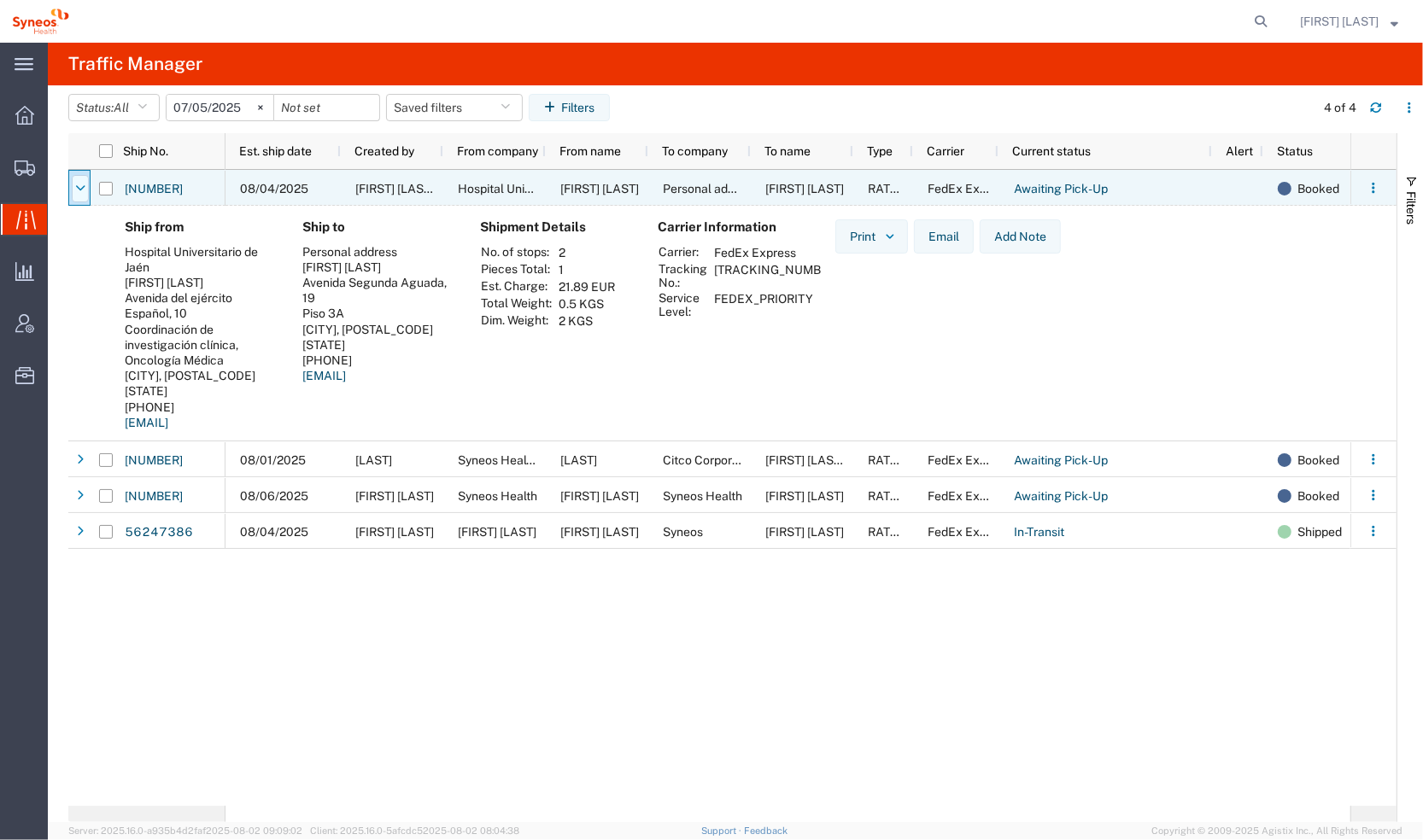 click 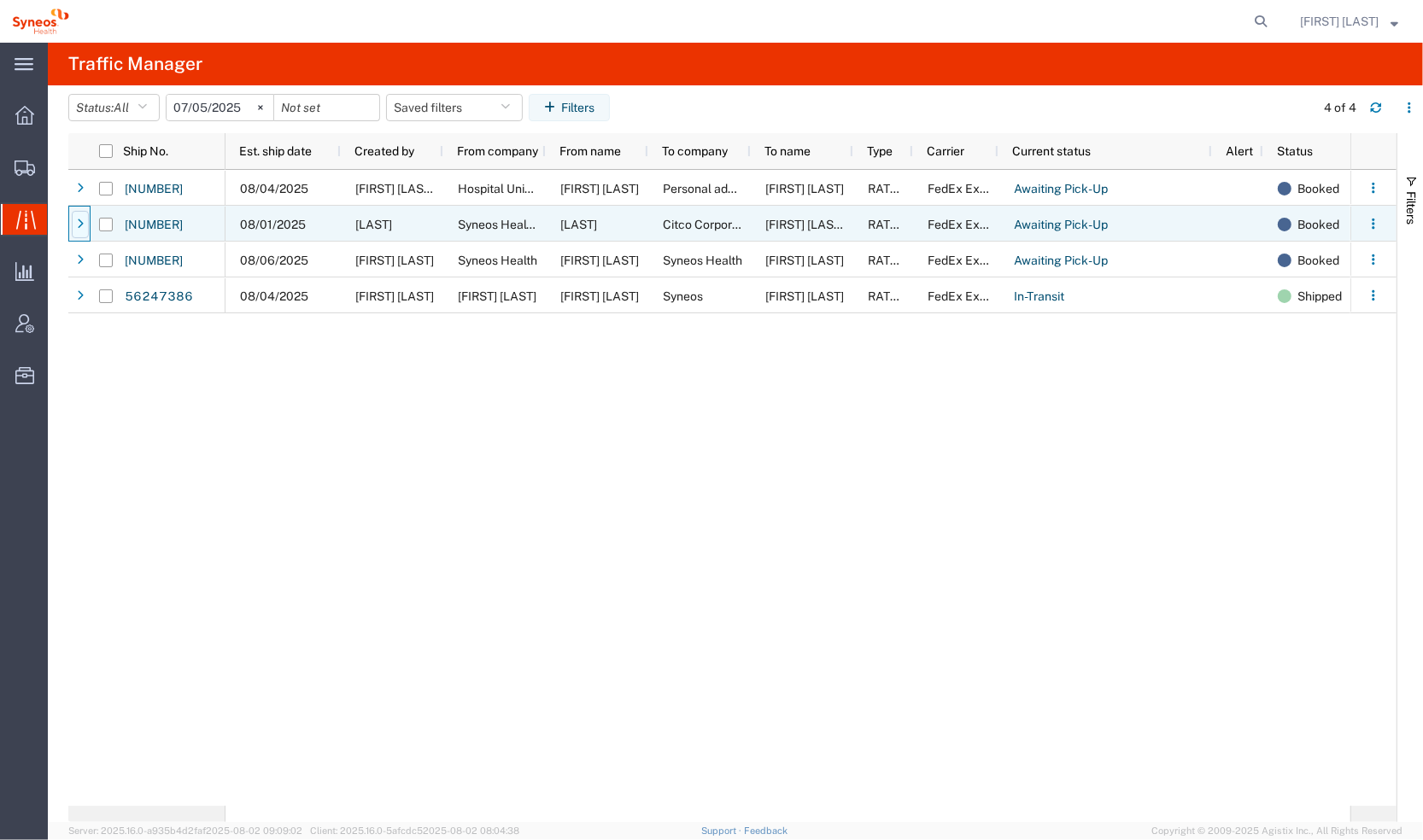 click 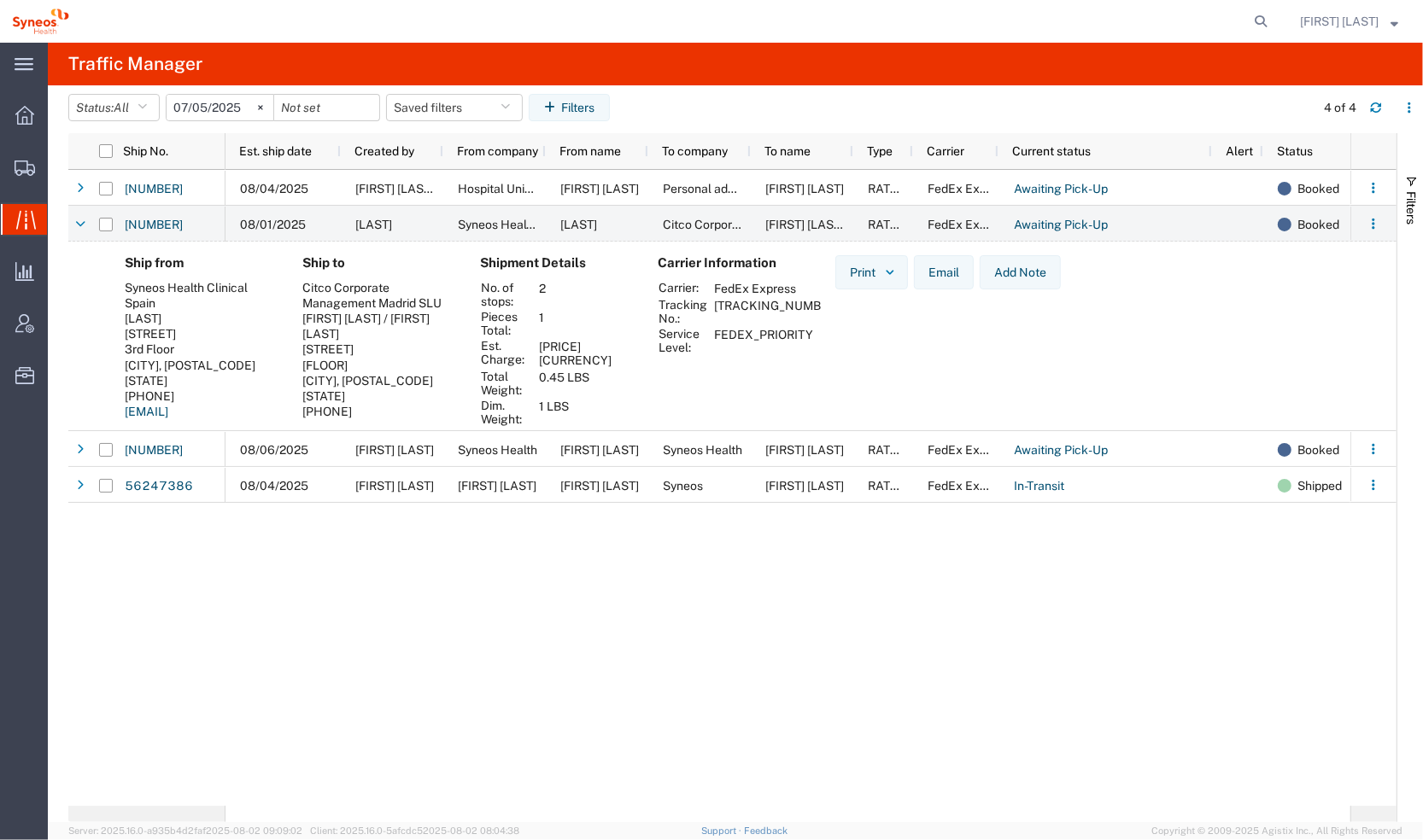drag, startPoint x: 215, startPoint y: 320, endPoint x: 122, endPoint y: 320, distance: 93 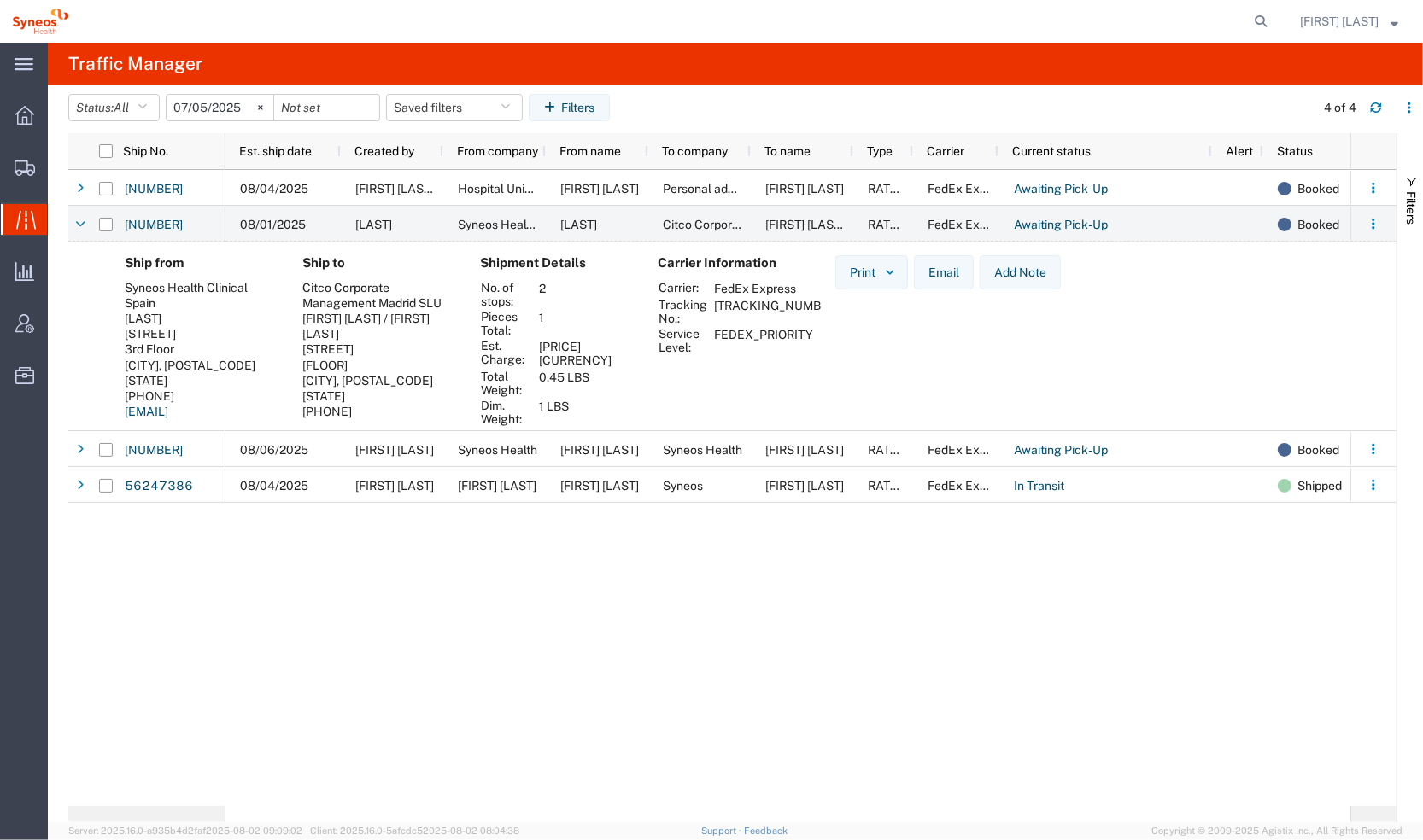 copy on "Kristi Gilbaugh" 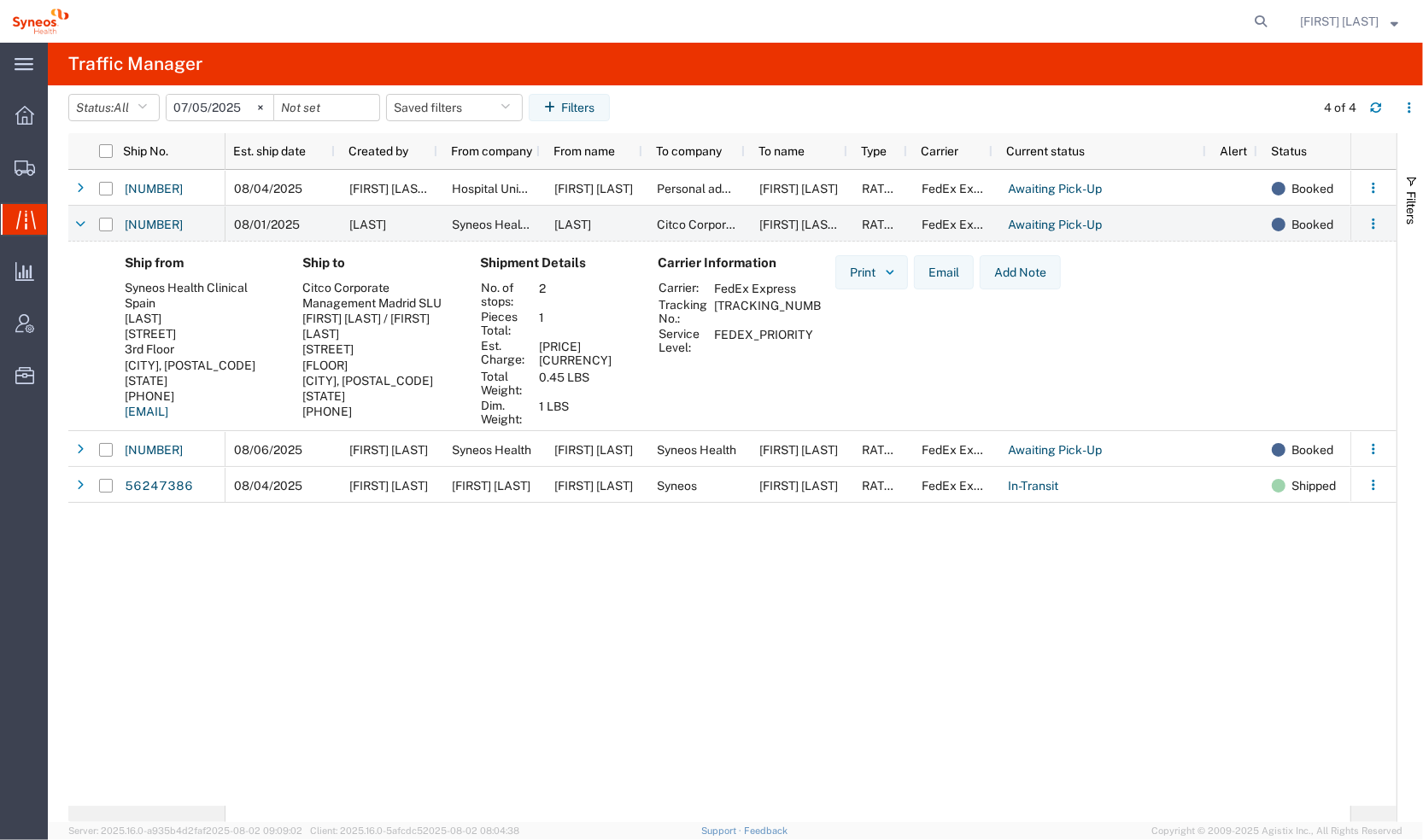 scroll, scrollTop: 0, scrollLeft: 0, axis: both 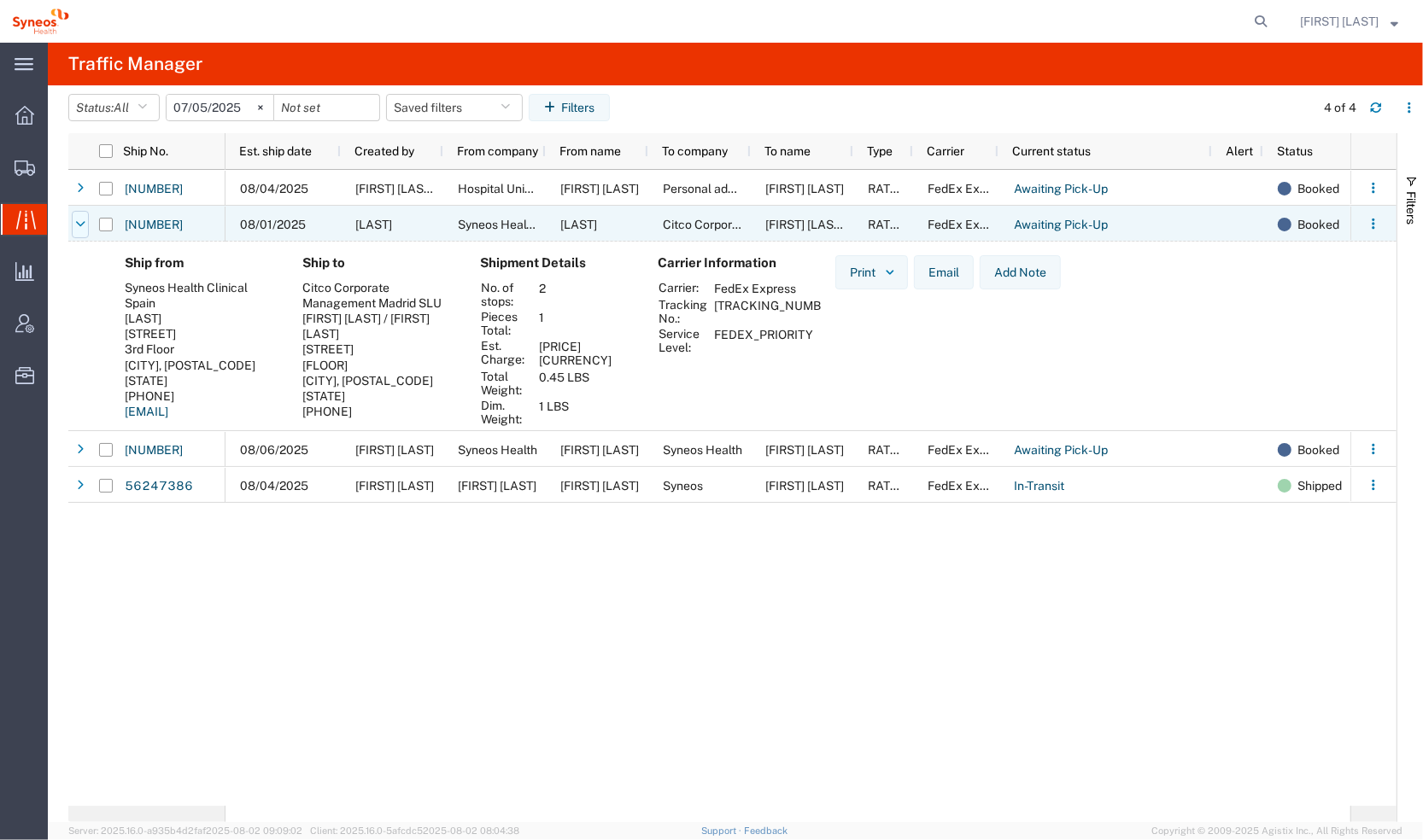 click 